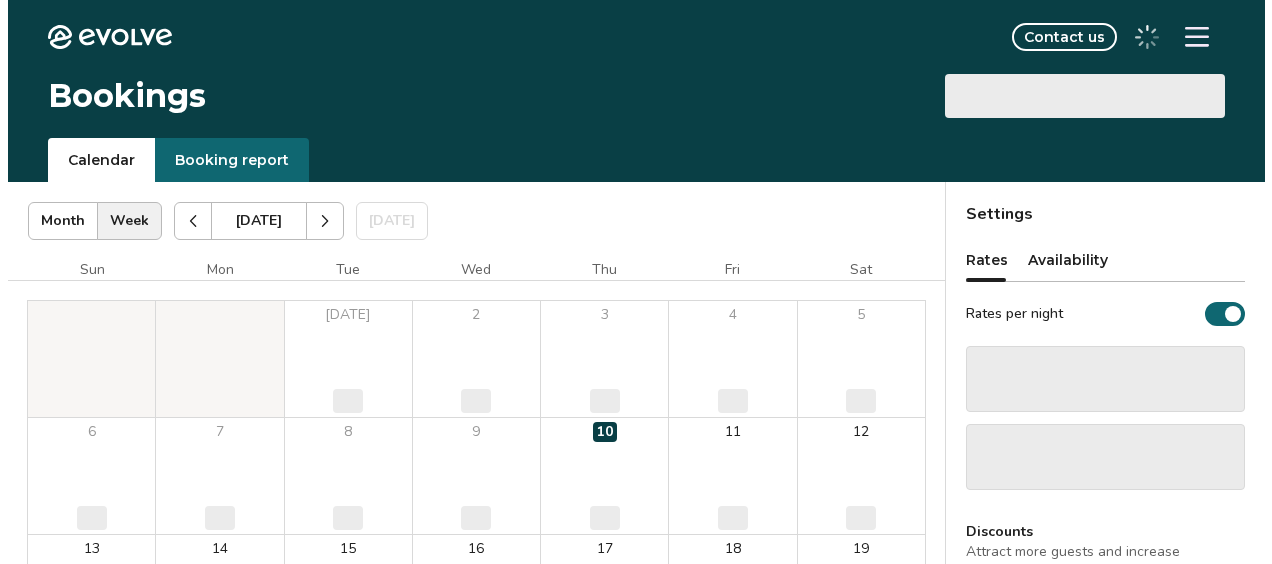 scroll, scrollTop: 0, scrollLeft: 0, axis: both 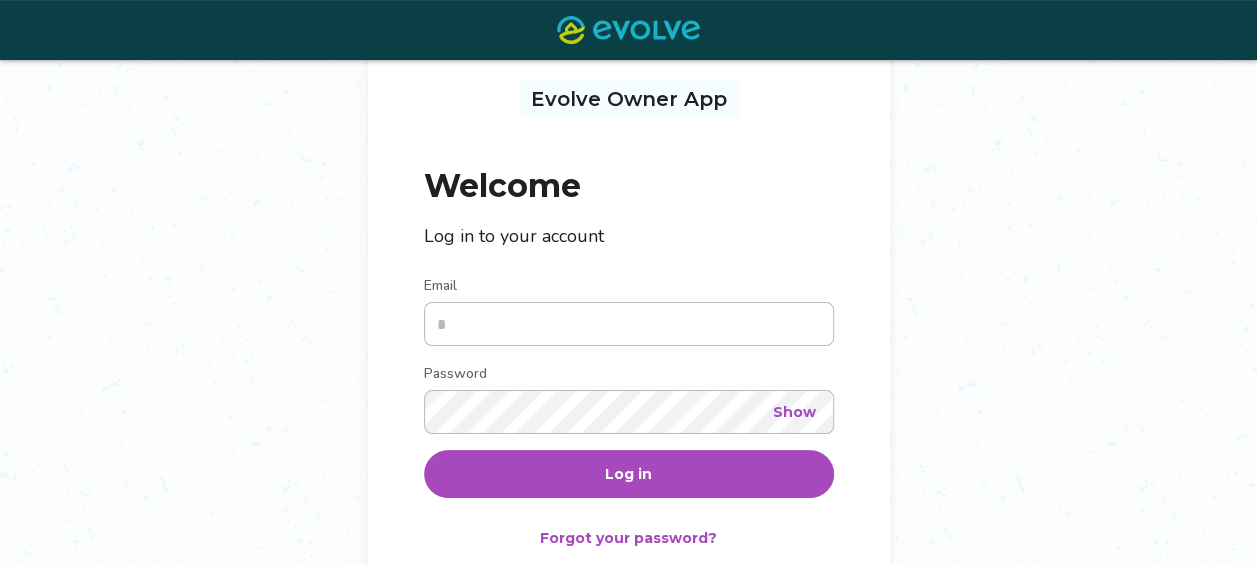 type on "**********" 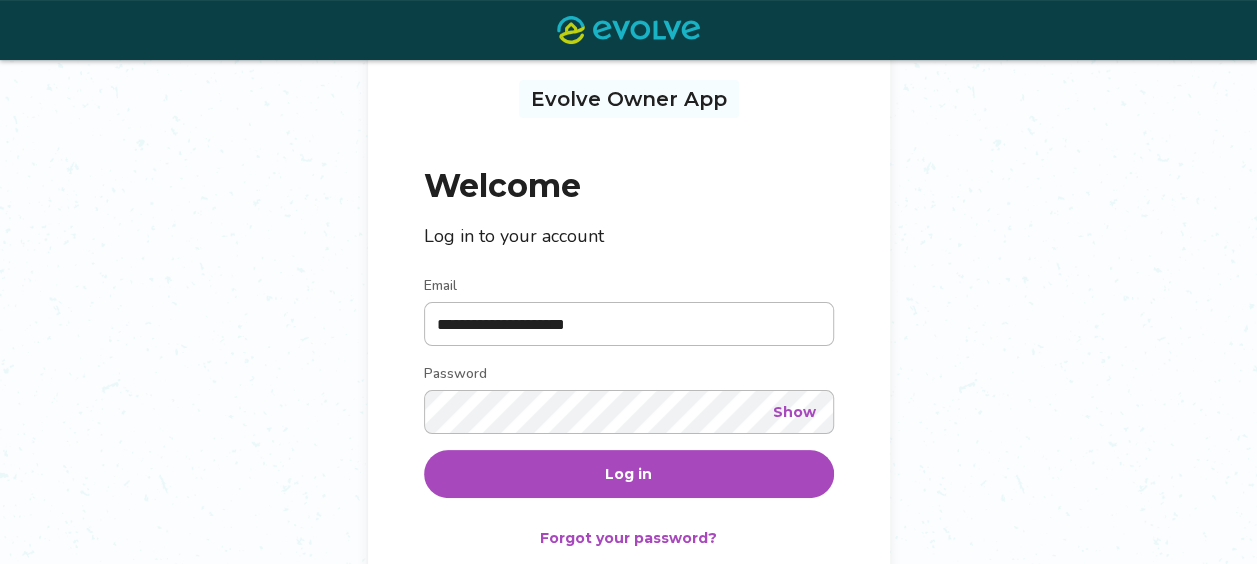 click on "Log in" at bounding box center (629, 474) 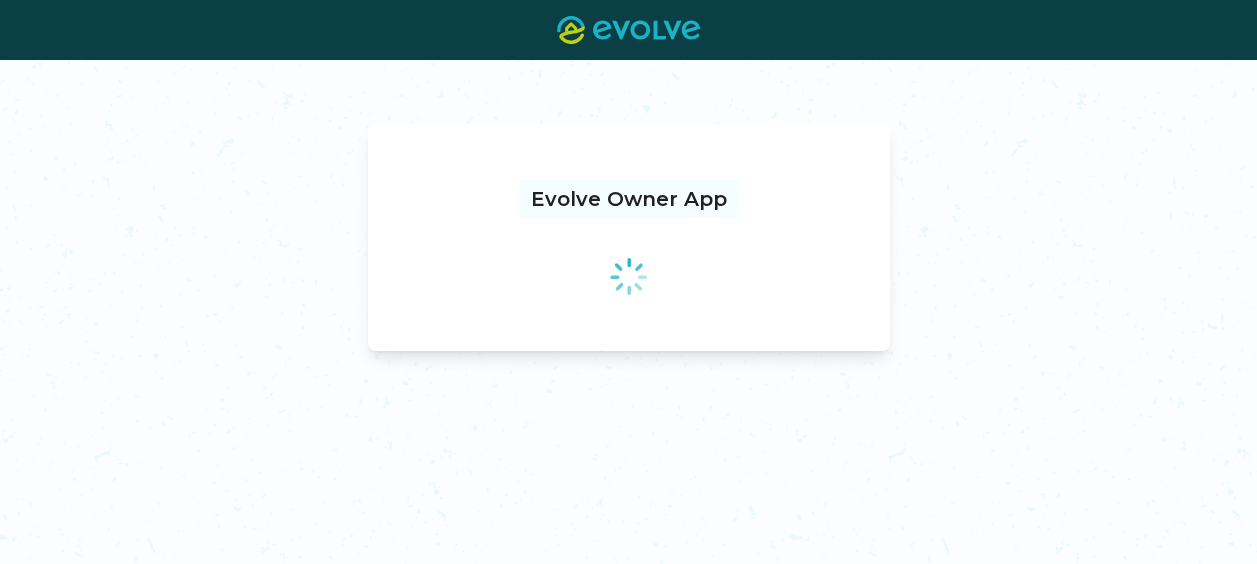scroll, scrollTop: 0, scrollLeft: 0, axis: both 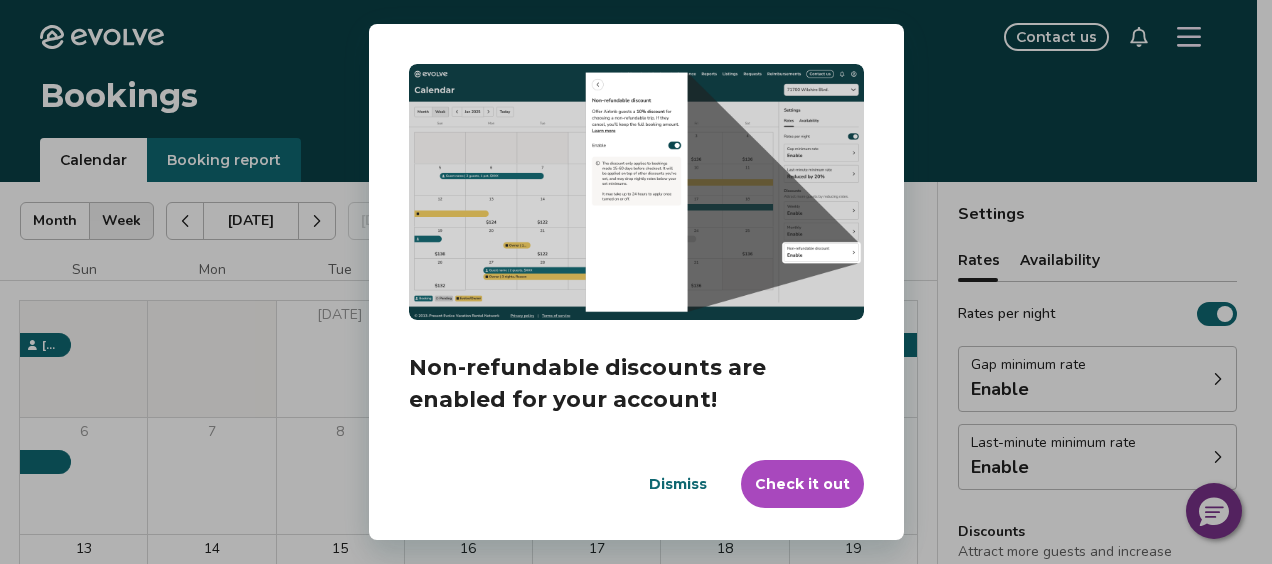 click on "Check it out" at bounding box center [802, 484] 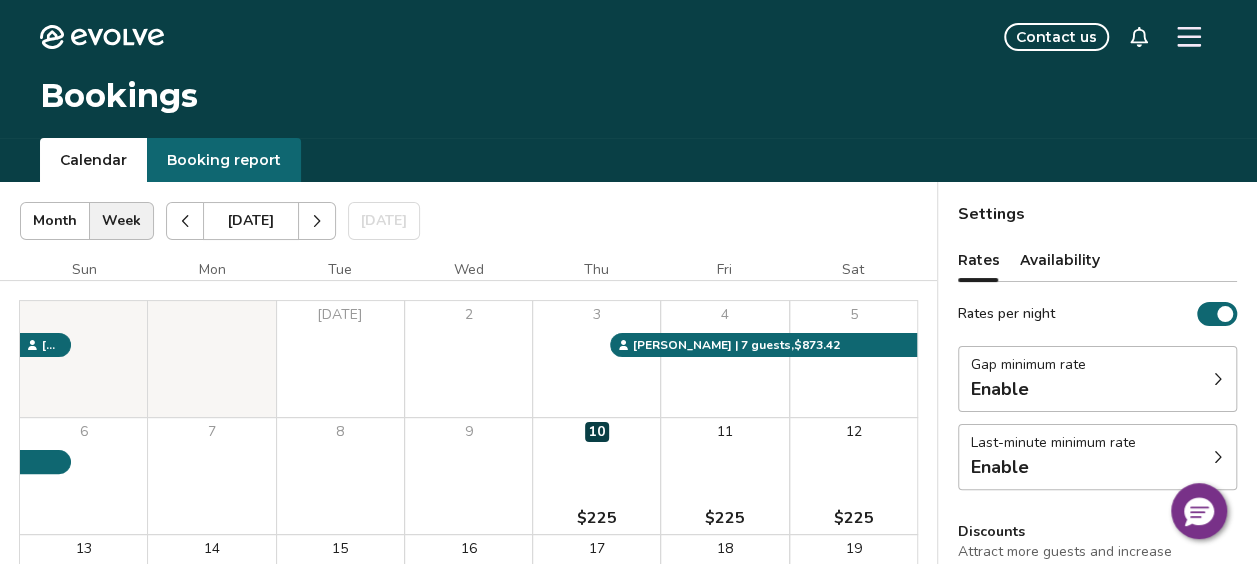 click on "Gap minimum rate" at bounding box center (1028, 365) 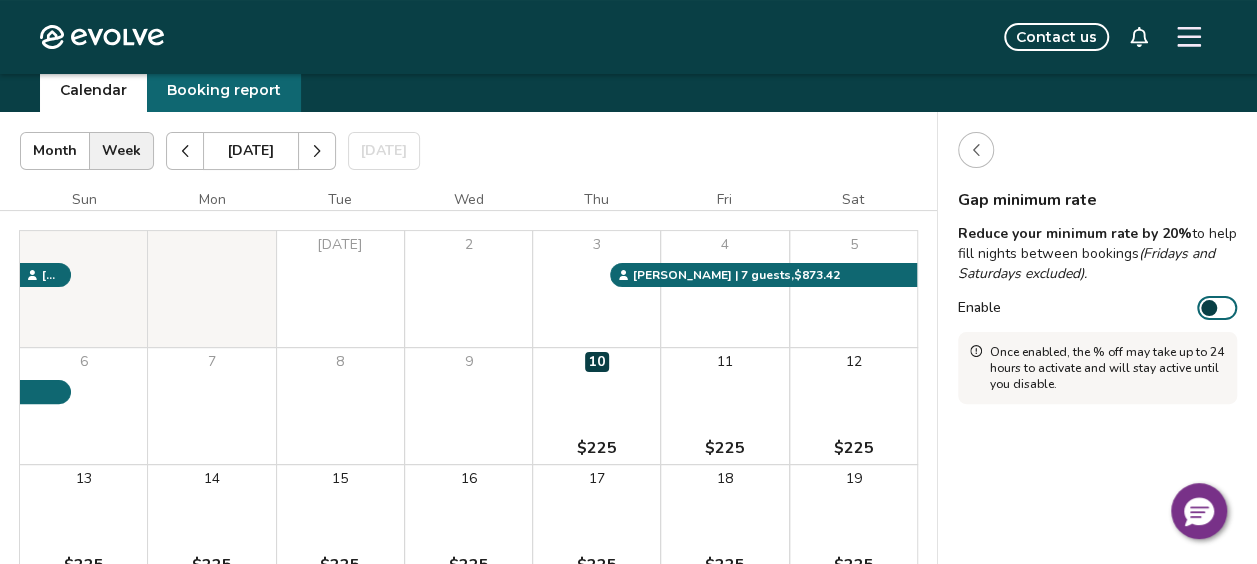 scroll, scrollTop: 100, scrollLeft: 0, axis: vertical 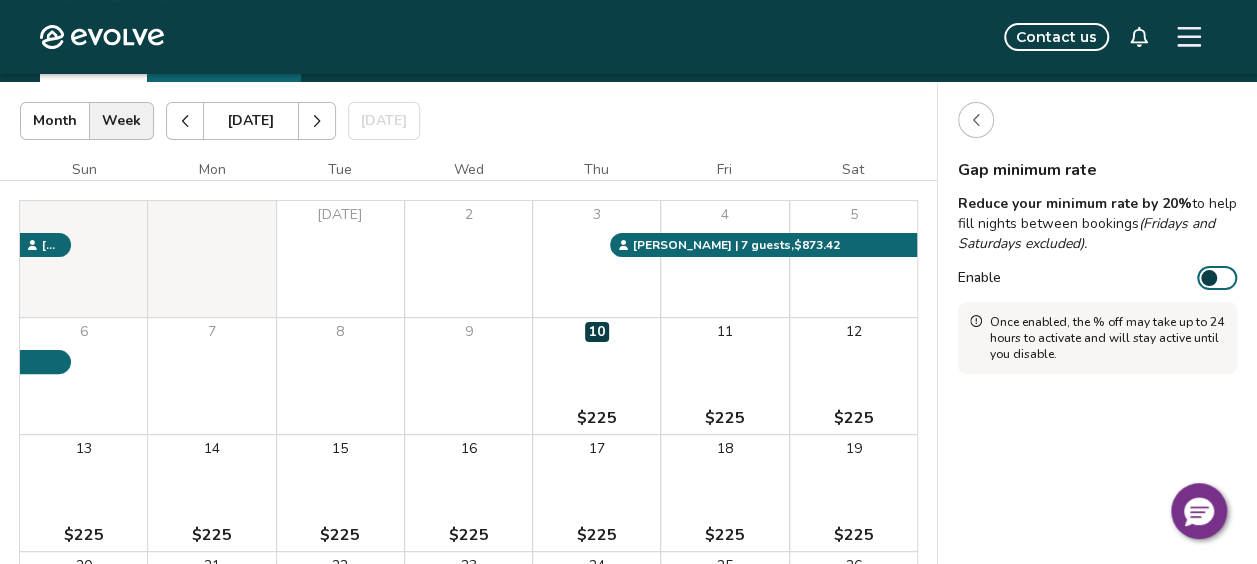 click at bounding box center (976, 120) 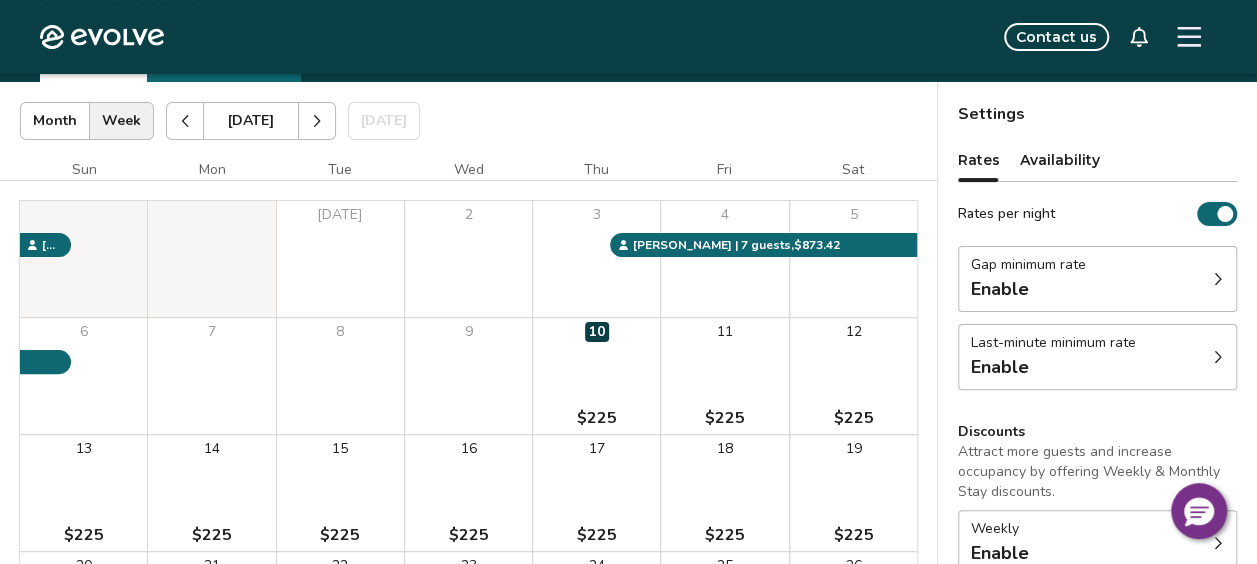 click on "Last-minute minimum rate" at bounding box center (1053, 343) 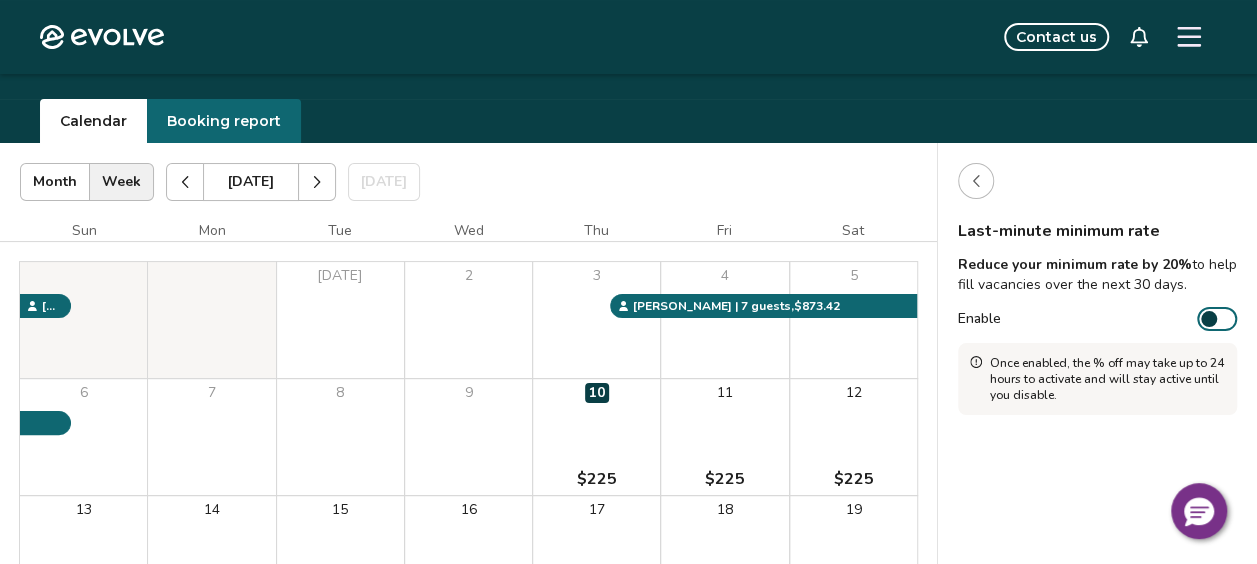 scroll, scrollTop: 0, scrollLeft: 0, axis: both 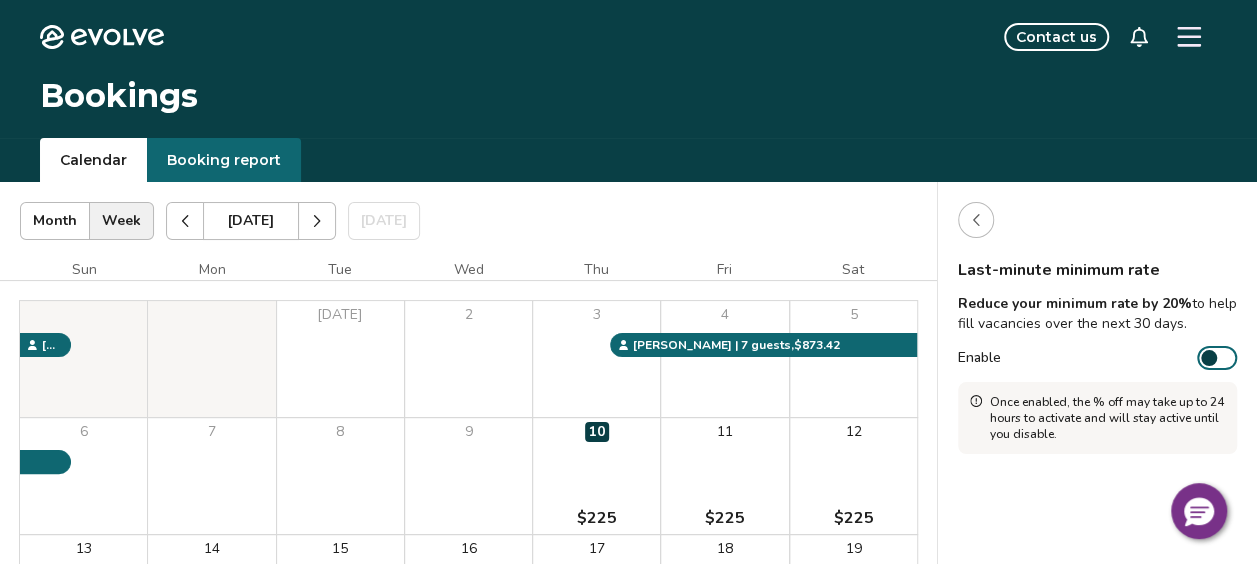 click 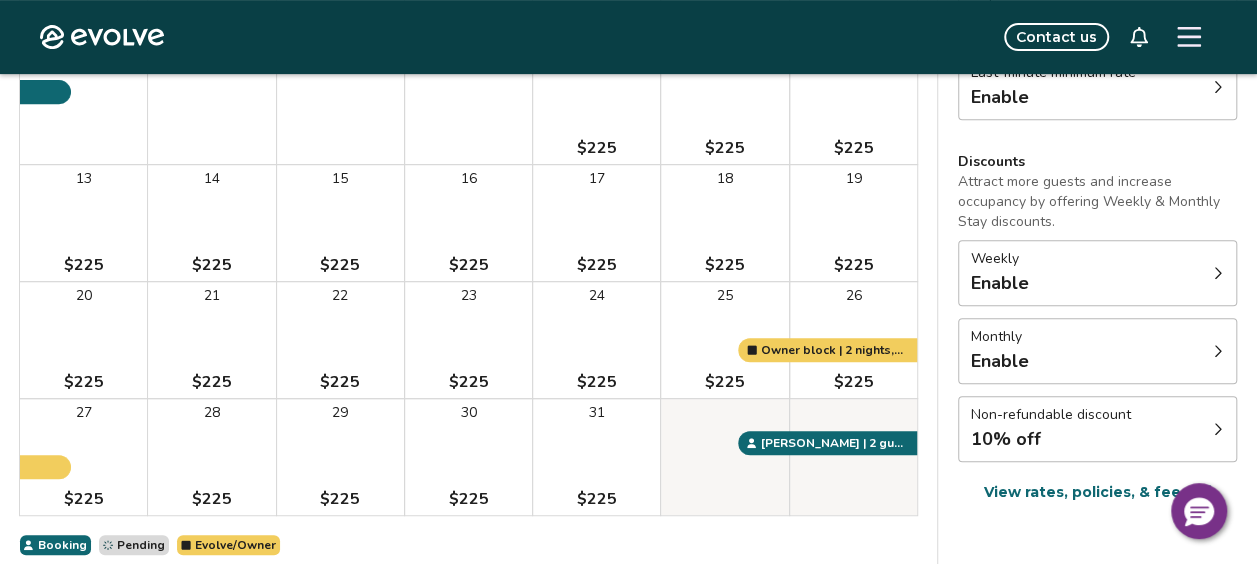 scroll, scrollTop: 400, scrollLeft: 0, axis: vertical 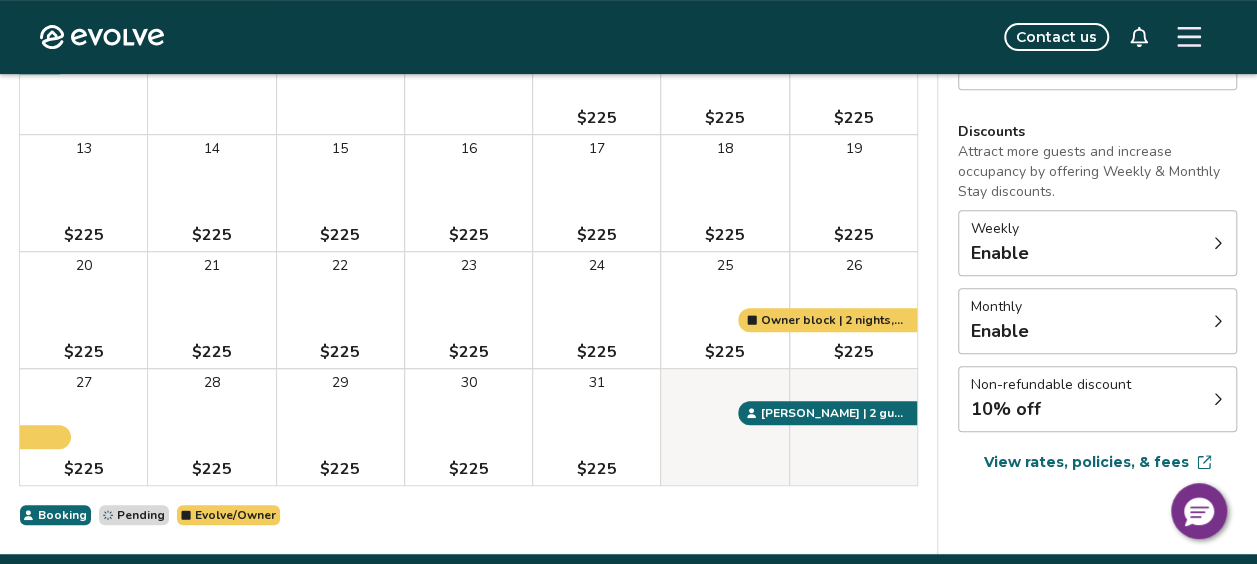 click on "Non-refundable discount" at bounding box center (1051, 385) 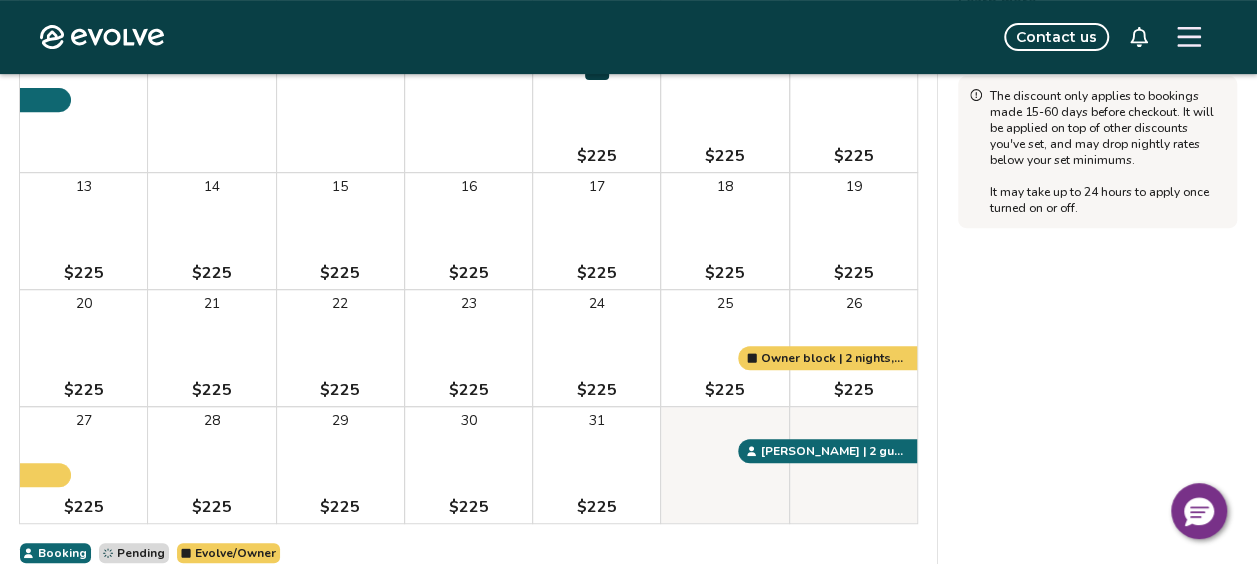 scroll, scrollTop: 170, scrollLeft: 0, axis: vertical 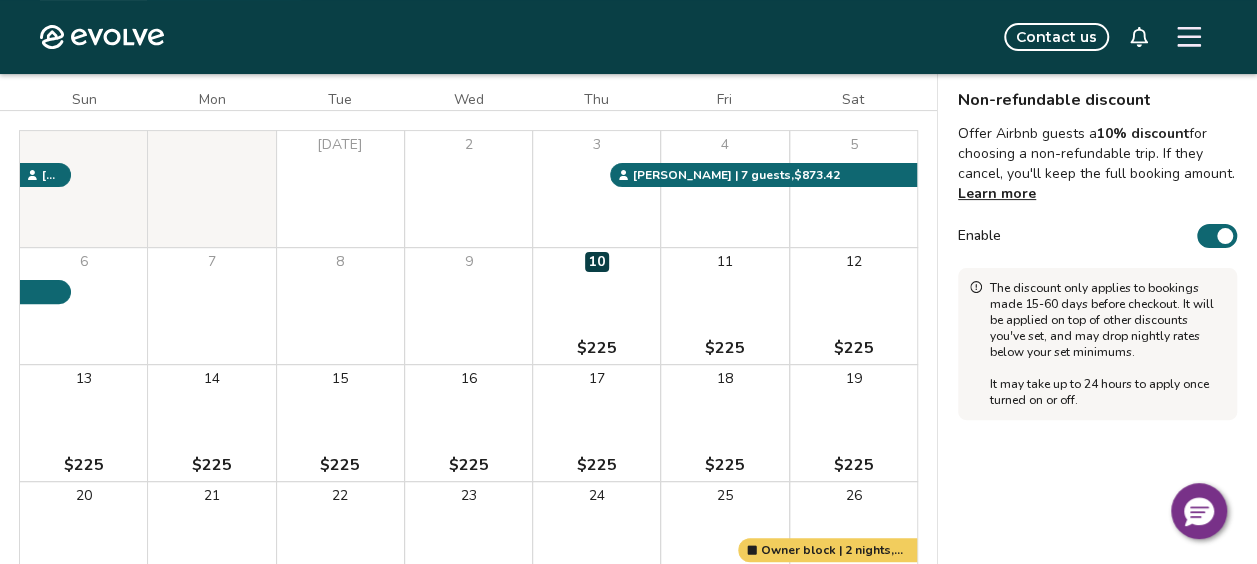 click on "Enable" at bounding box center (1217, 236) 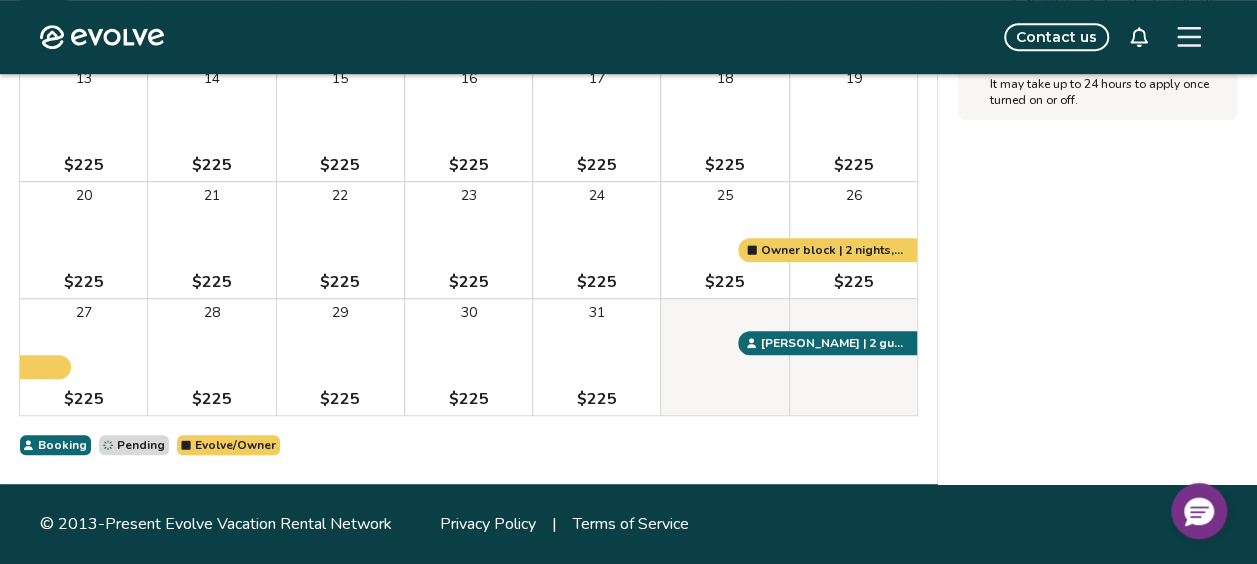 scroll, scrollTop: 70, scrollLeft: 0, axis: vertical 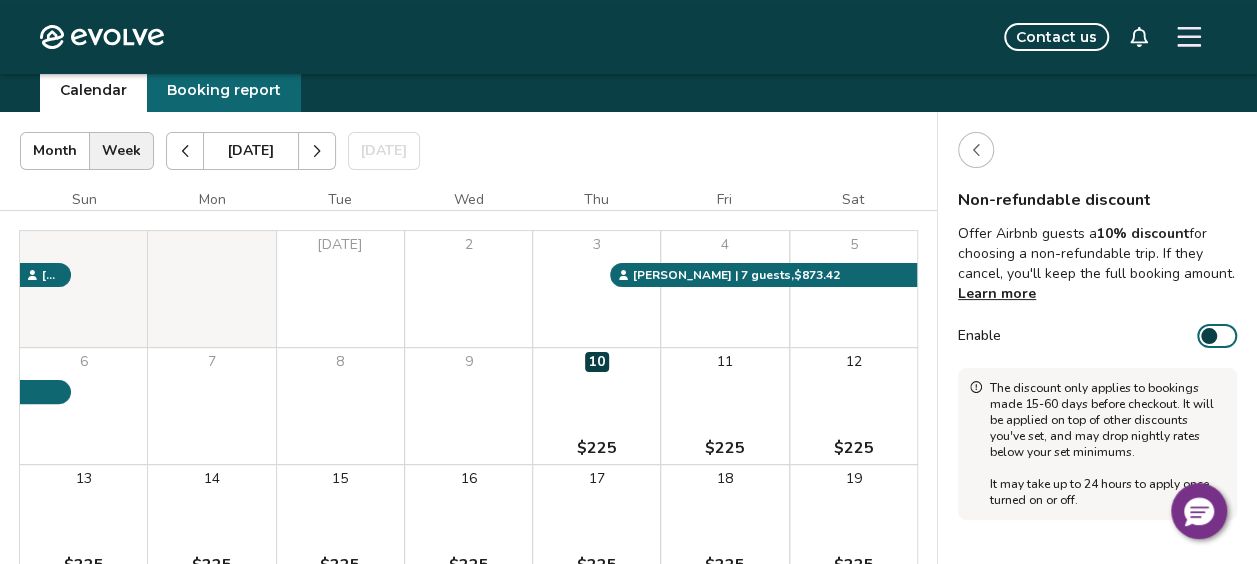 click 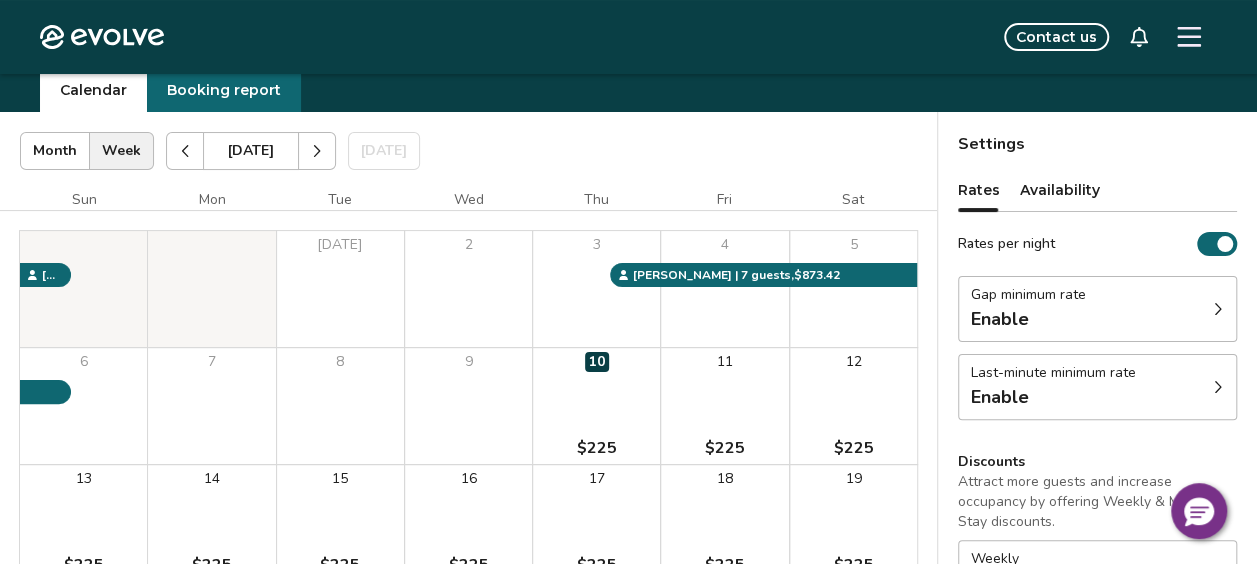click on "Last-minute minimum rate" at bounding box center [1053, 373] 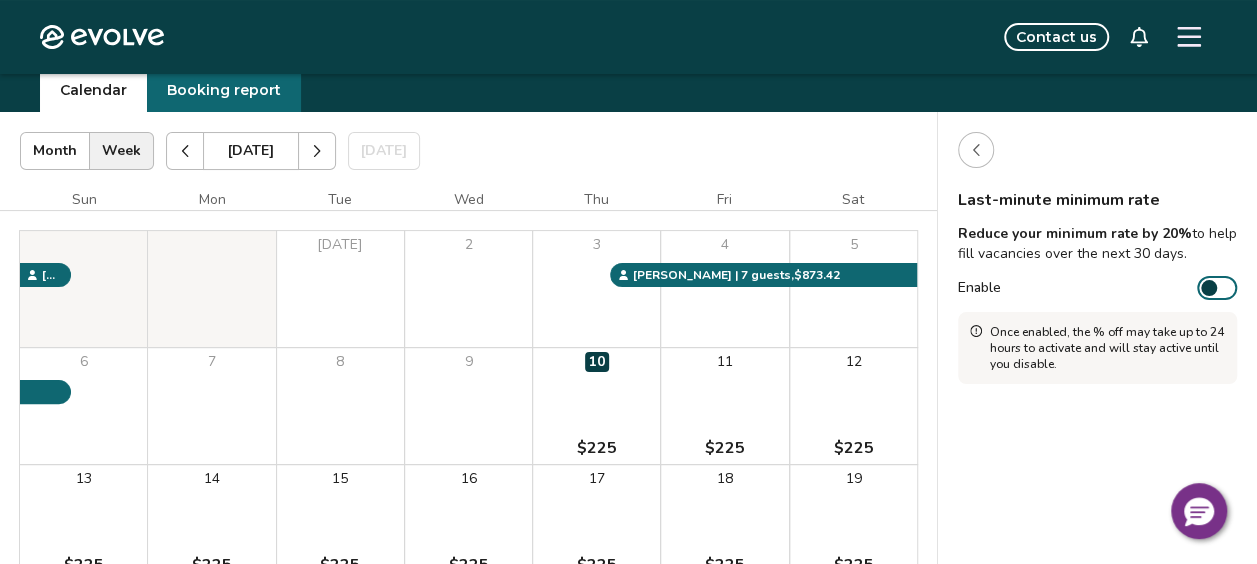 click at bounding box center [976, 150] 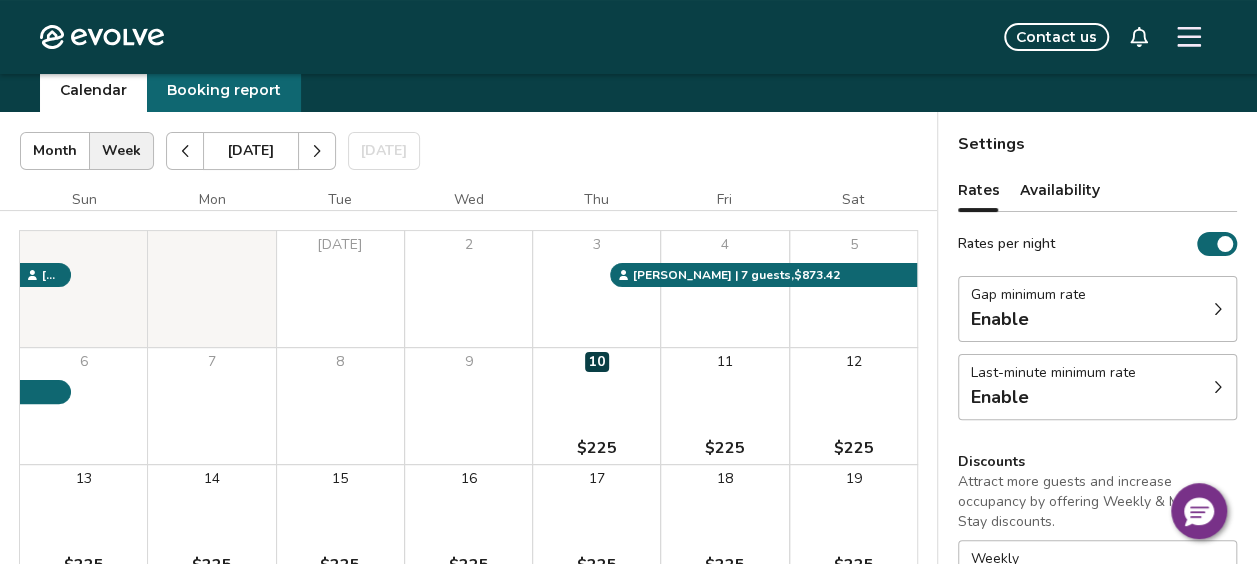 click on "Enable" at bounding box center [1000, 319] 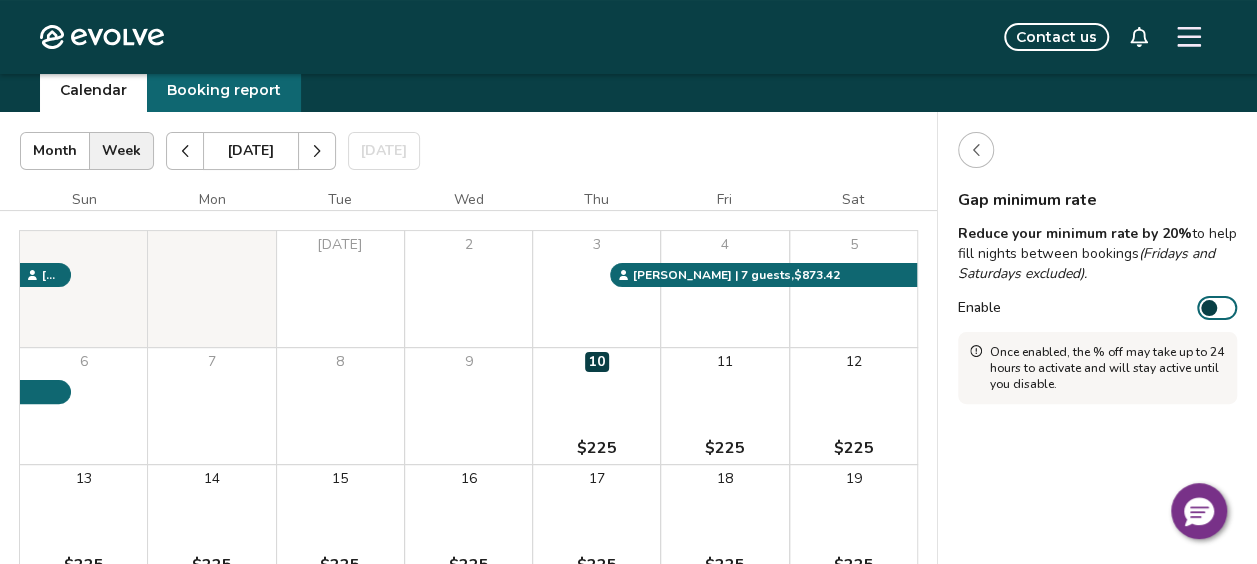 click 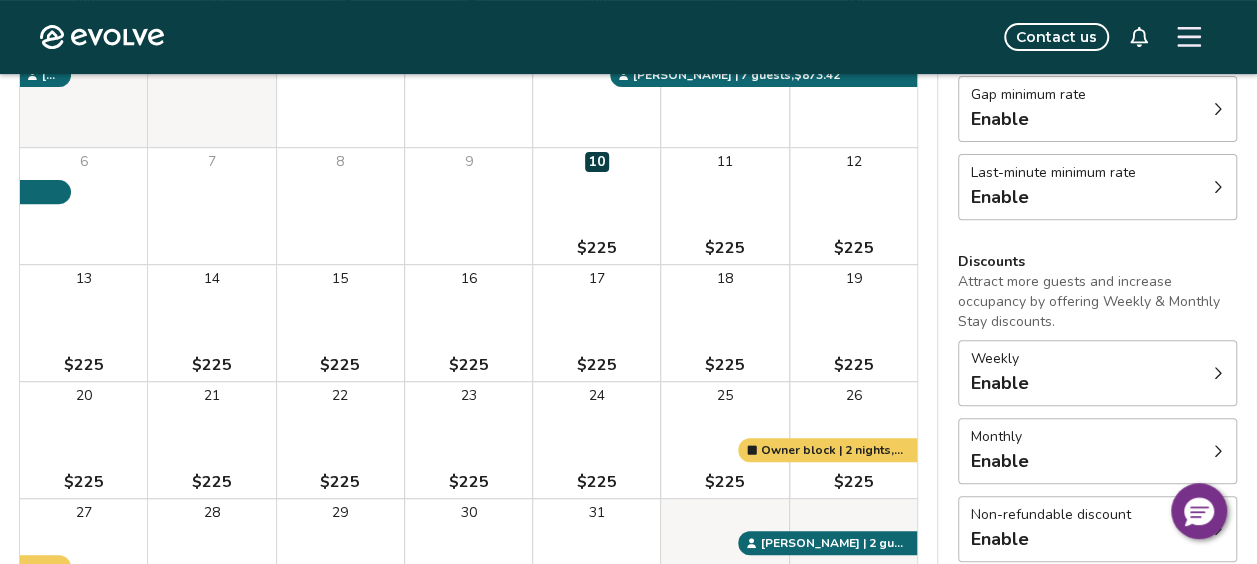 scroll, scrollTop: 370, scrollLeft: 0, axis: vertical 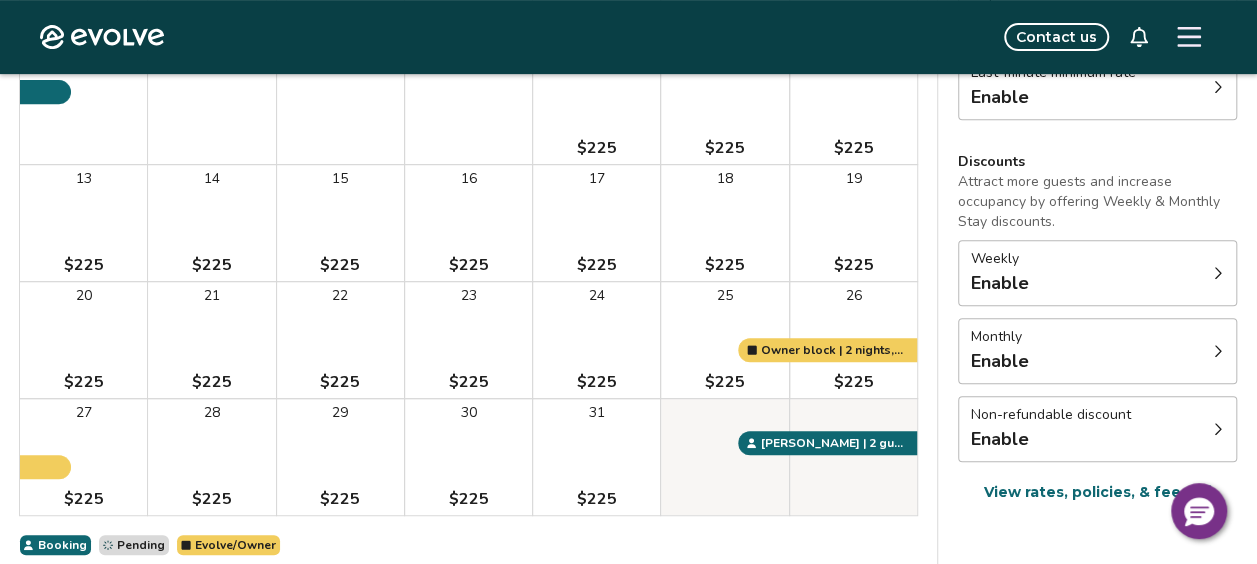 click on "Monthly" at bounding box center (1000, 337) 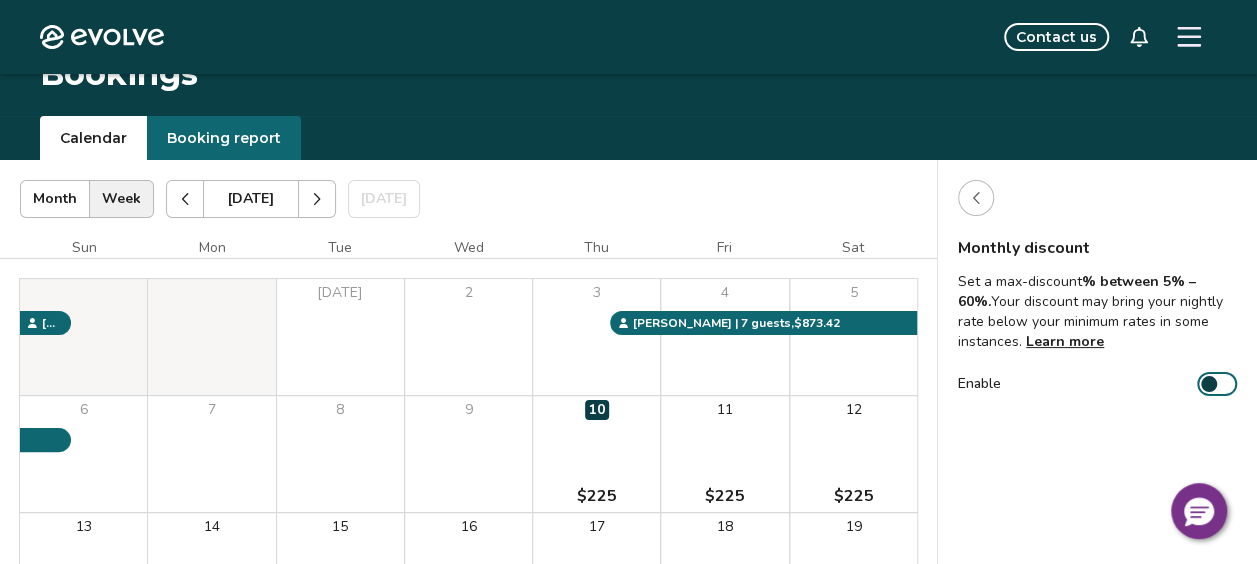 scroll, scrollTop: 0, scrollLeft: 0, axis: both 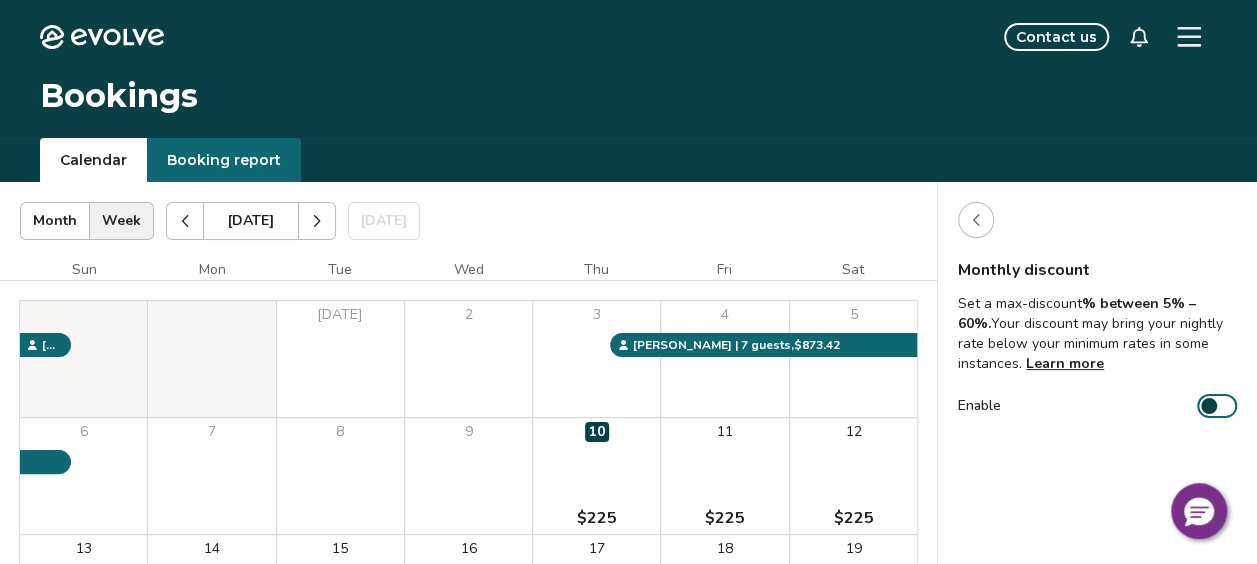 click 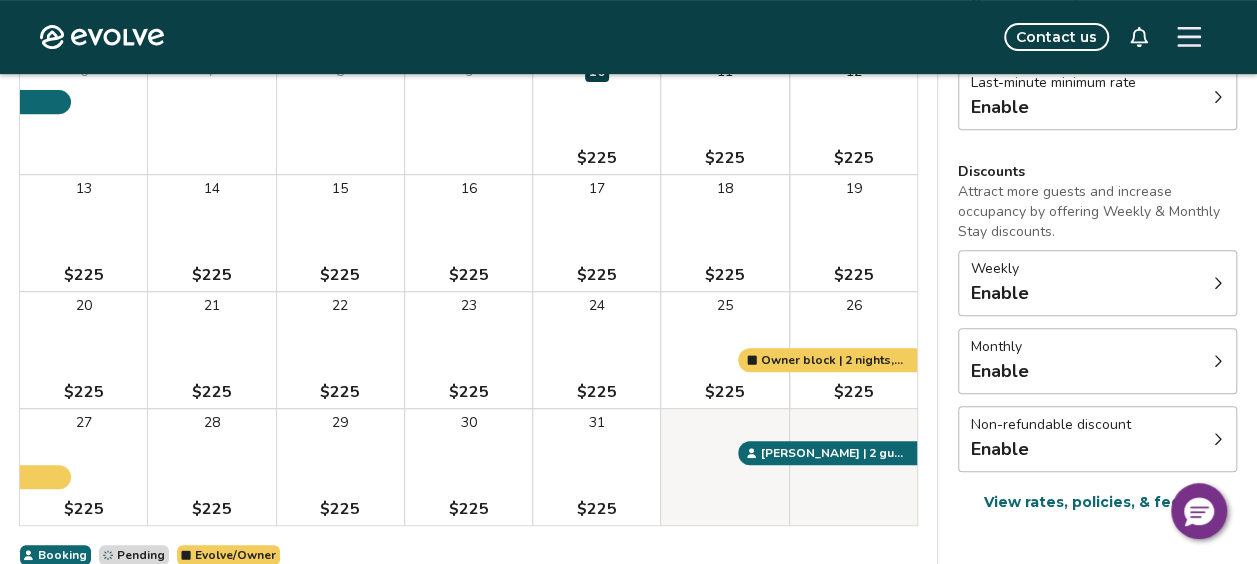 scroll, scrollTop: 400, scrollLeft: 0, axis: vertical 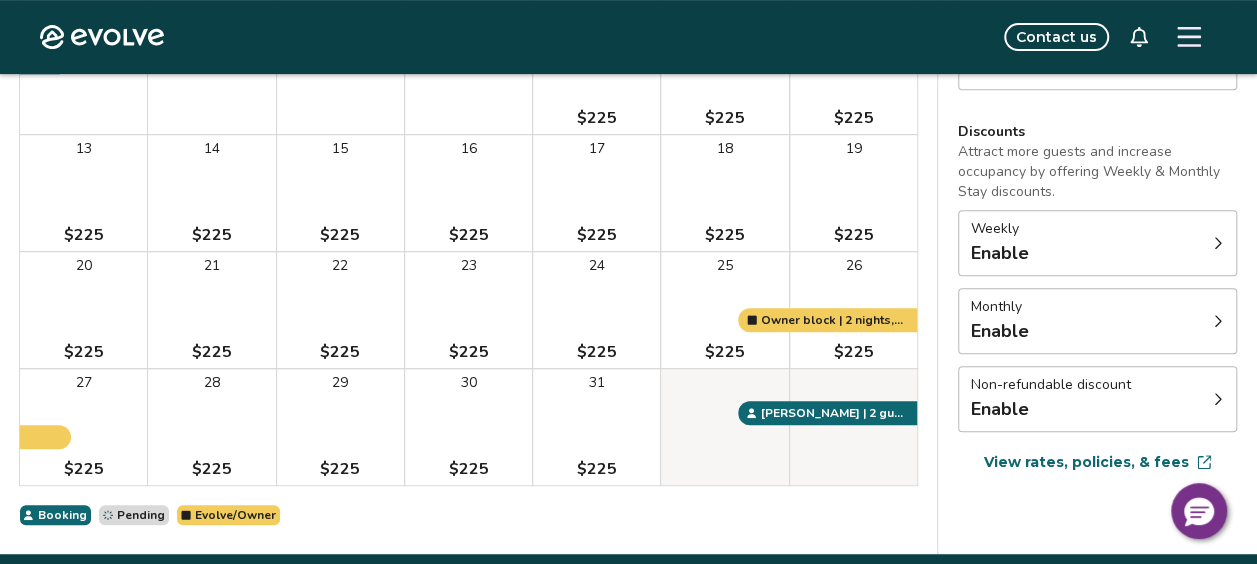 click on "Monthly Enable" at bounding box center [1097, 321] 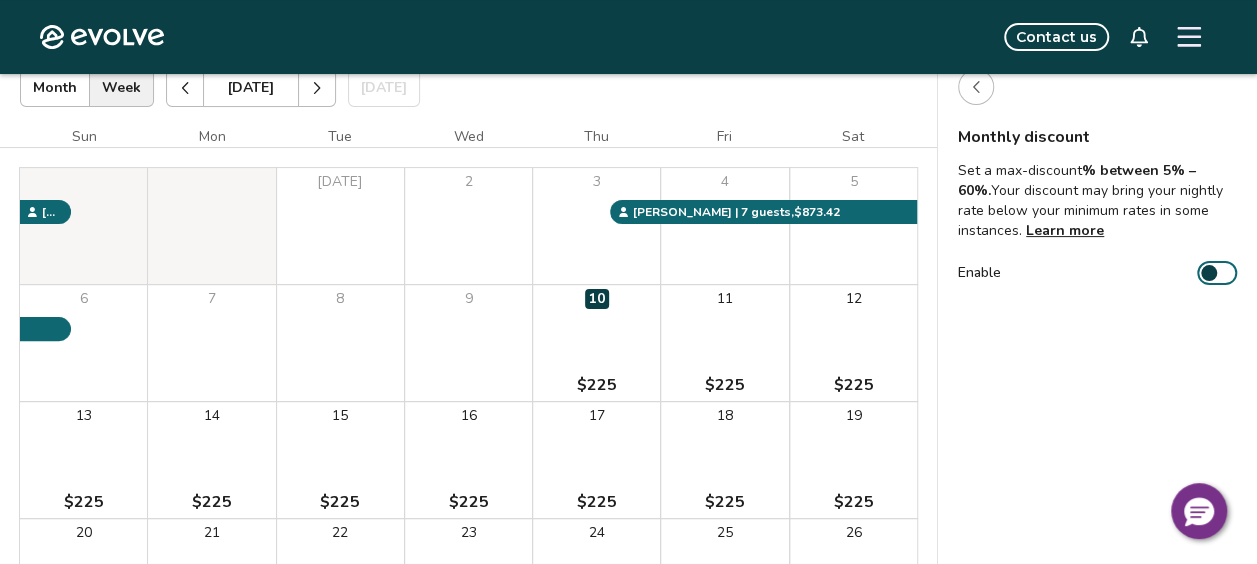 scroll, scrollTop: 0, scrollLeft: 0, axis: both 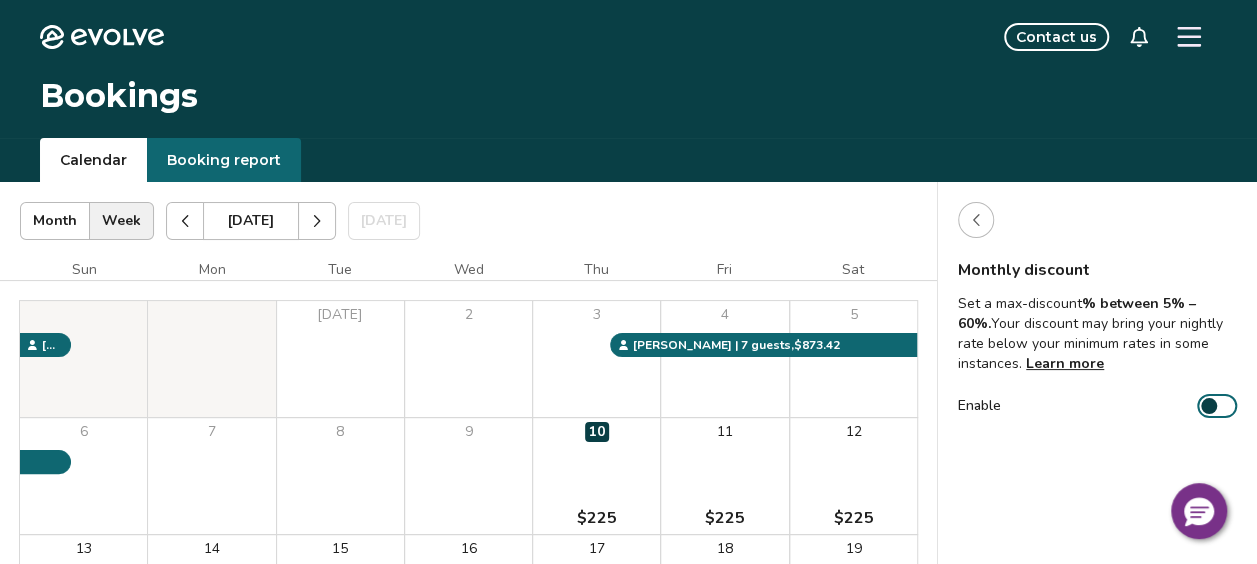 click on "Enable" at bounding box center (1217, 406) 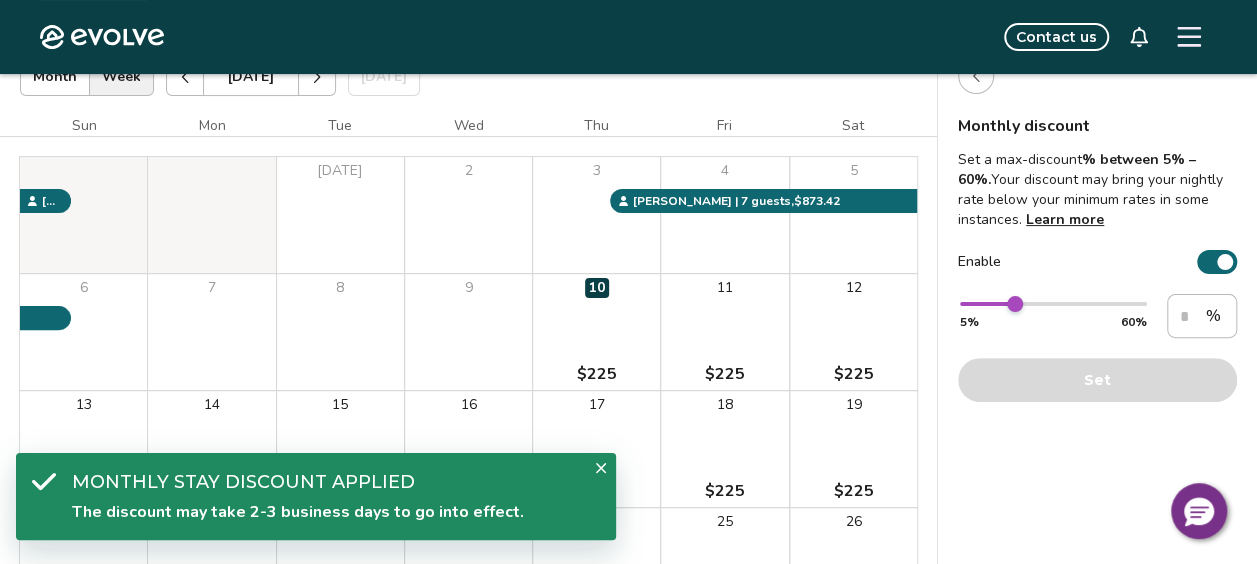 scroll, scrollTop: 200, scrollLeft: 0, axis: vertical 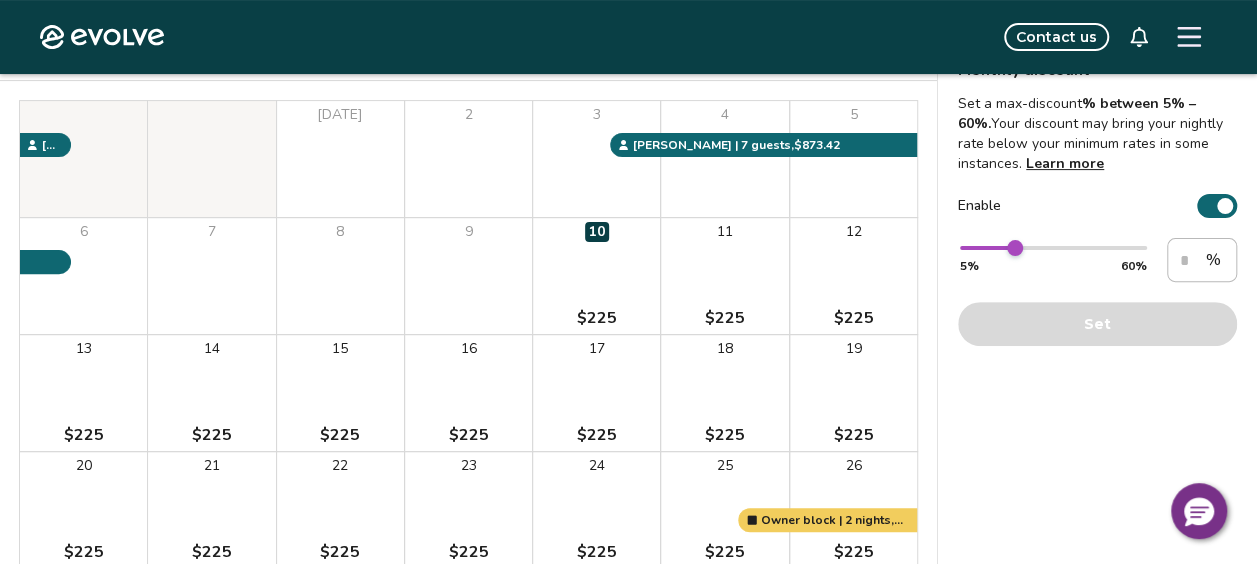 click on "** 5% 60% ** % Set" at bounding box center (1097, 292) 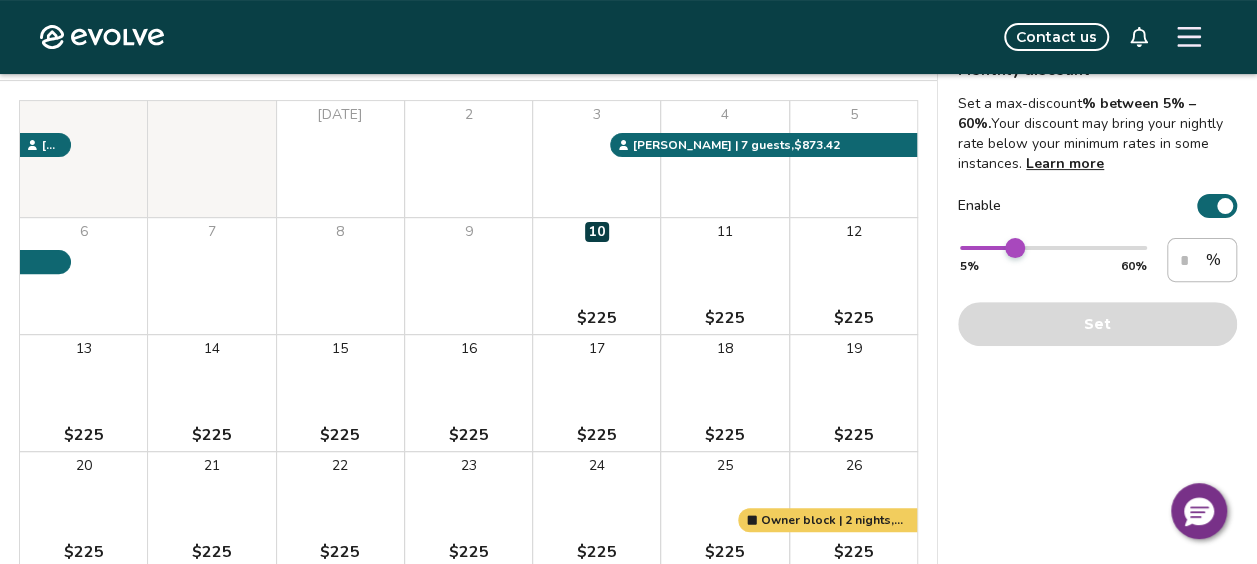 click at bounding box center [1015, 248] 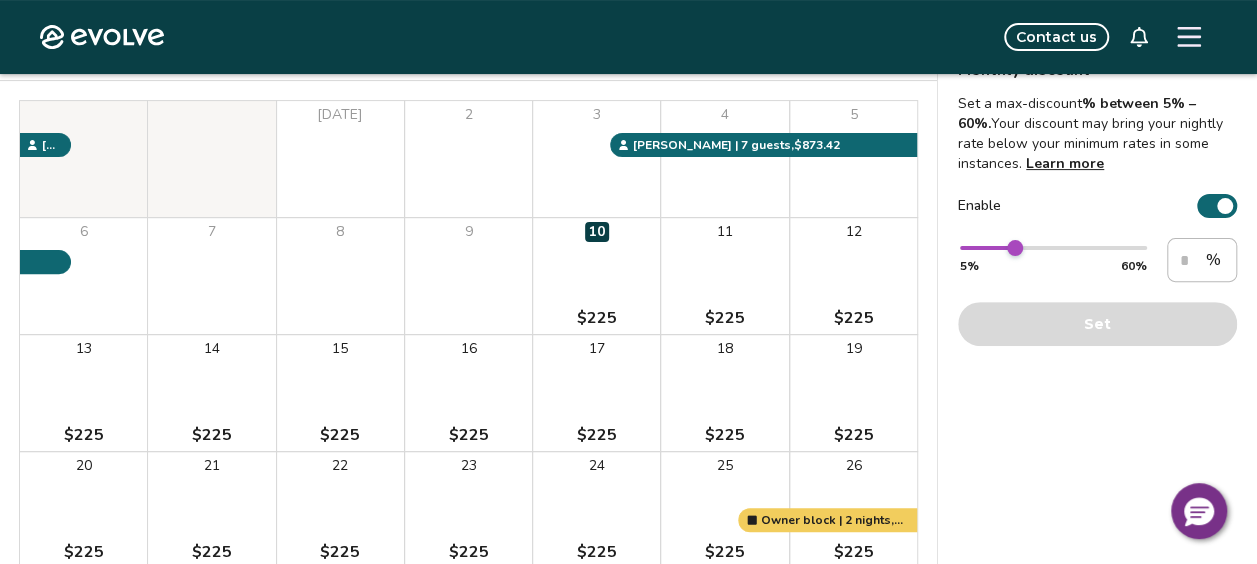 click on "** 5% 60% ** % Set" at bounding box center [1097, 292] 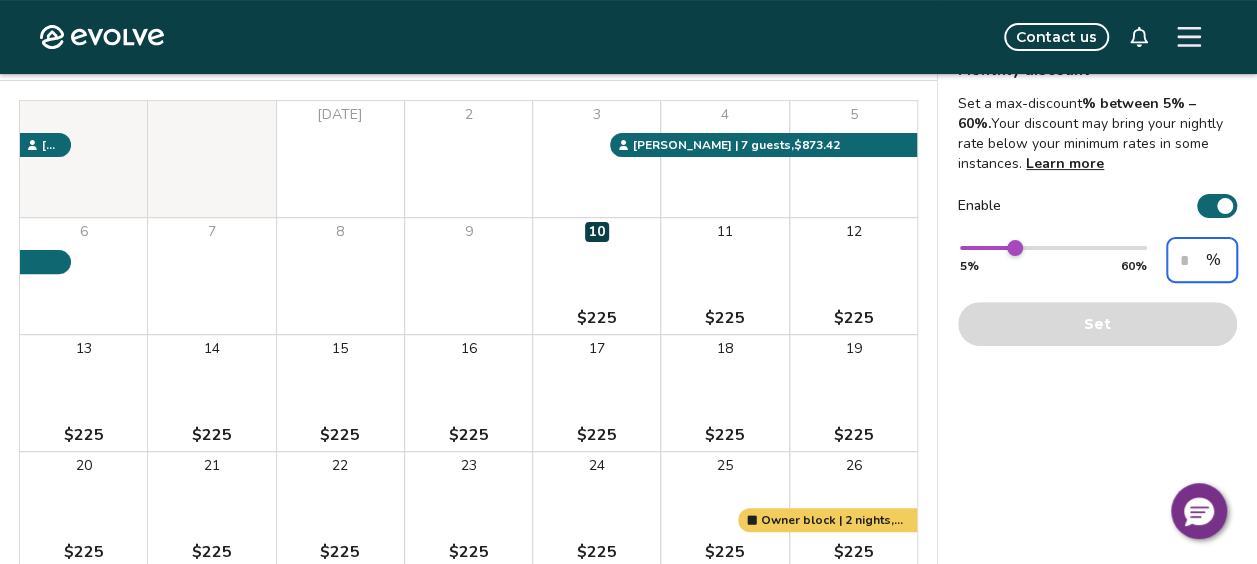 drag, startPoint x: 1194, startPoint y: 250, endPoint x: 1156, endPoint y: 252, distance: 38.052597 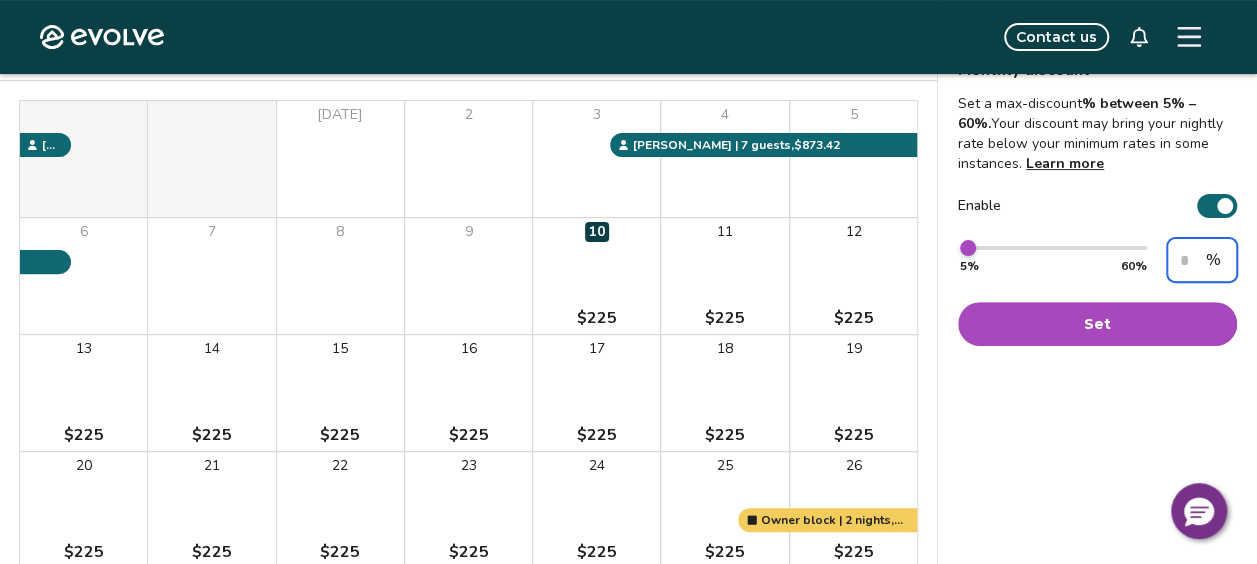 type on "**" 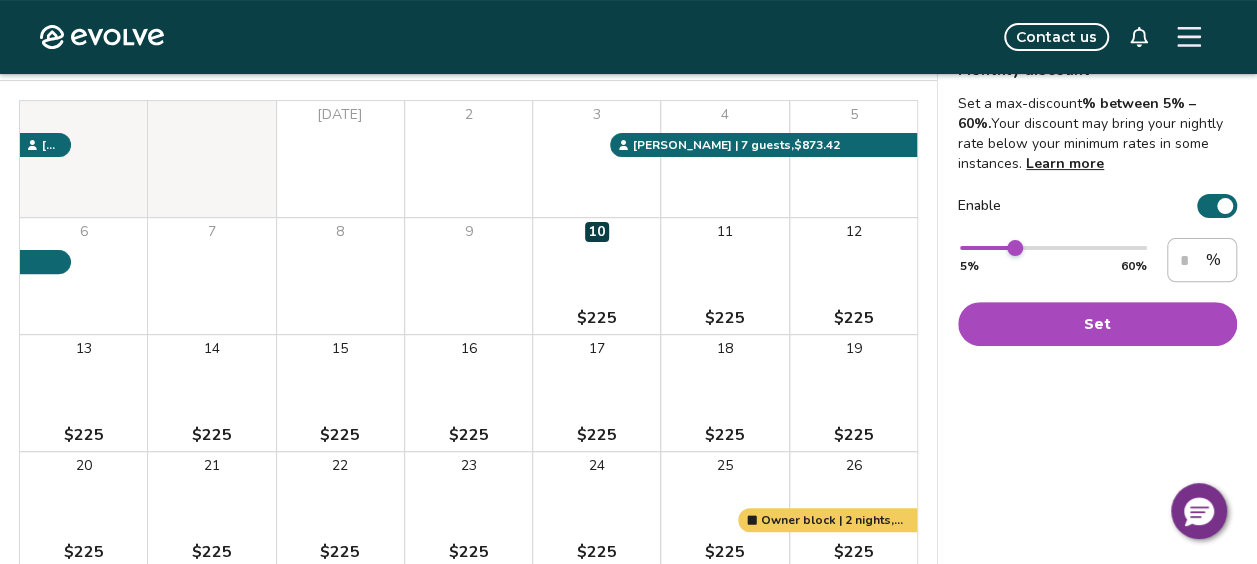 click on "Set" at bounding box center [1097, 324] 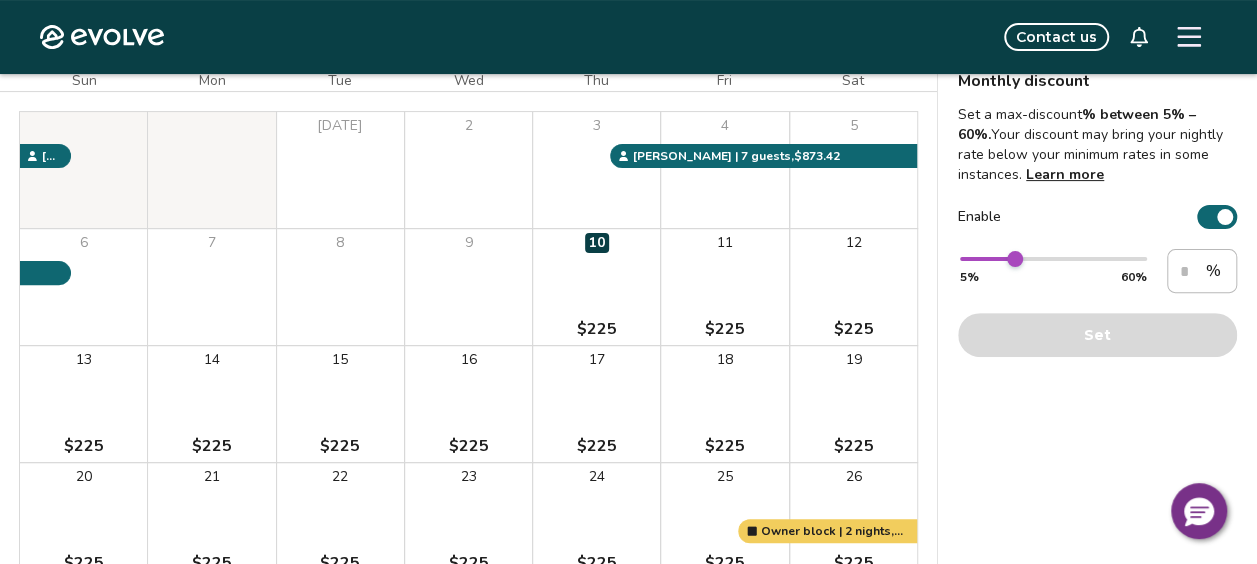 scroll, scrollTop: 0, scrollLeft: 0, axis: both 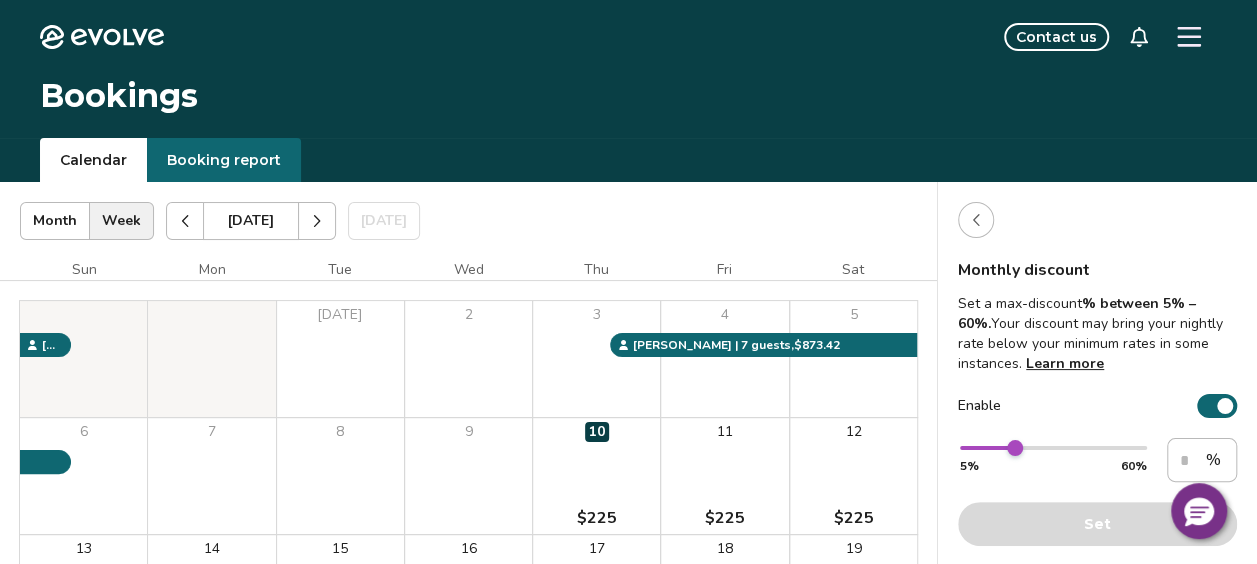 click at bounding box center (976, 220) 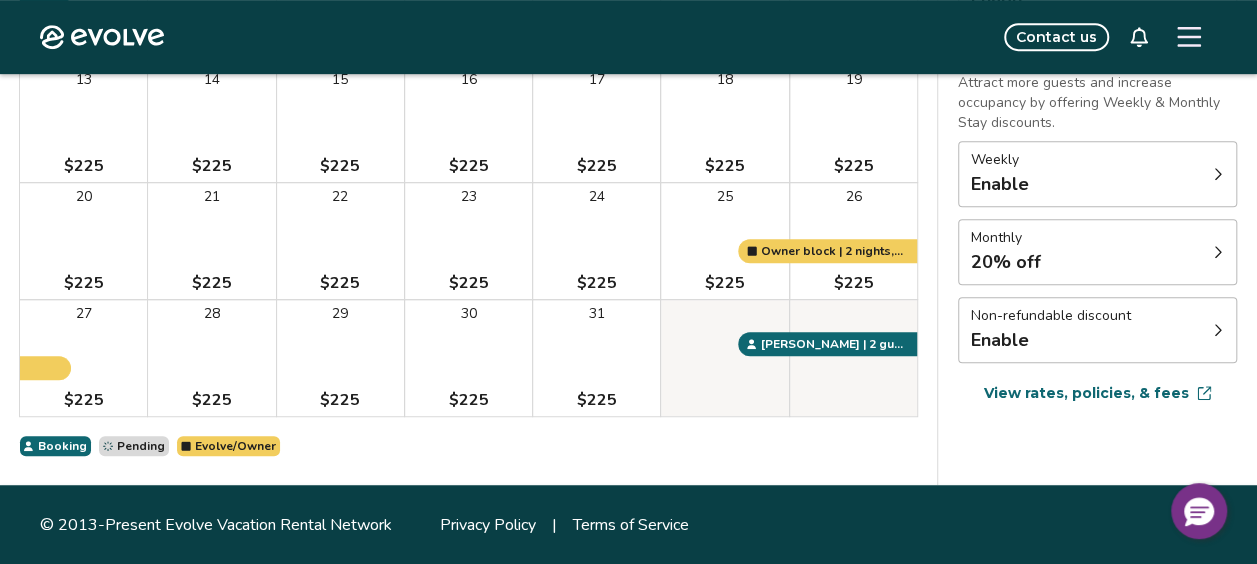 scroll, scrollTop: 470, scrollLeft: 0, axis: vertical 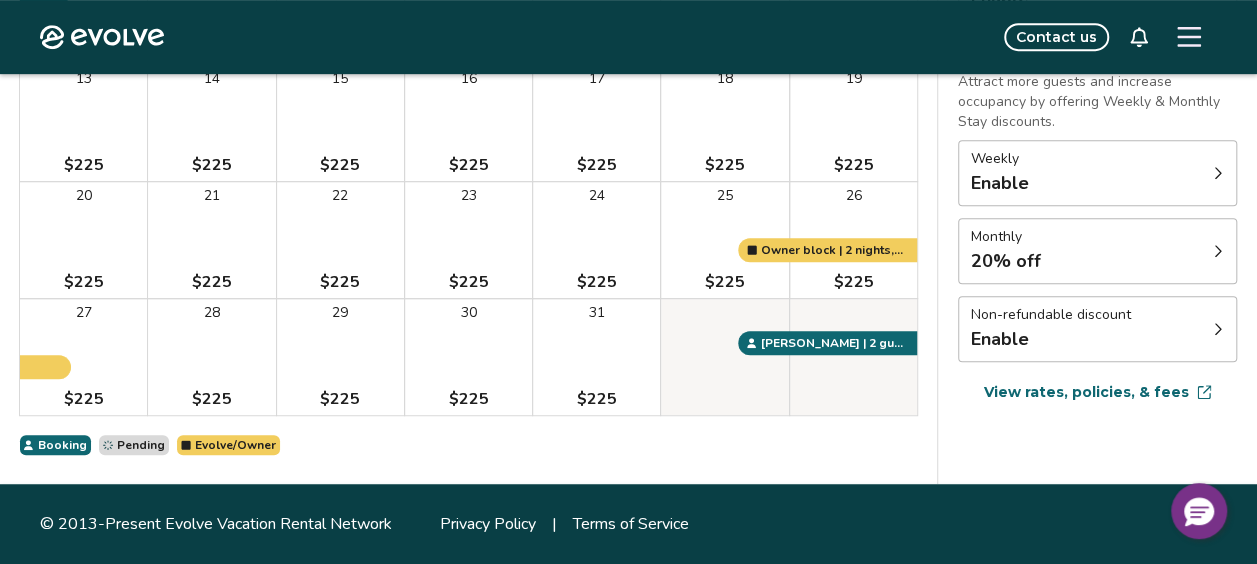 click 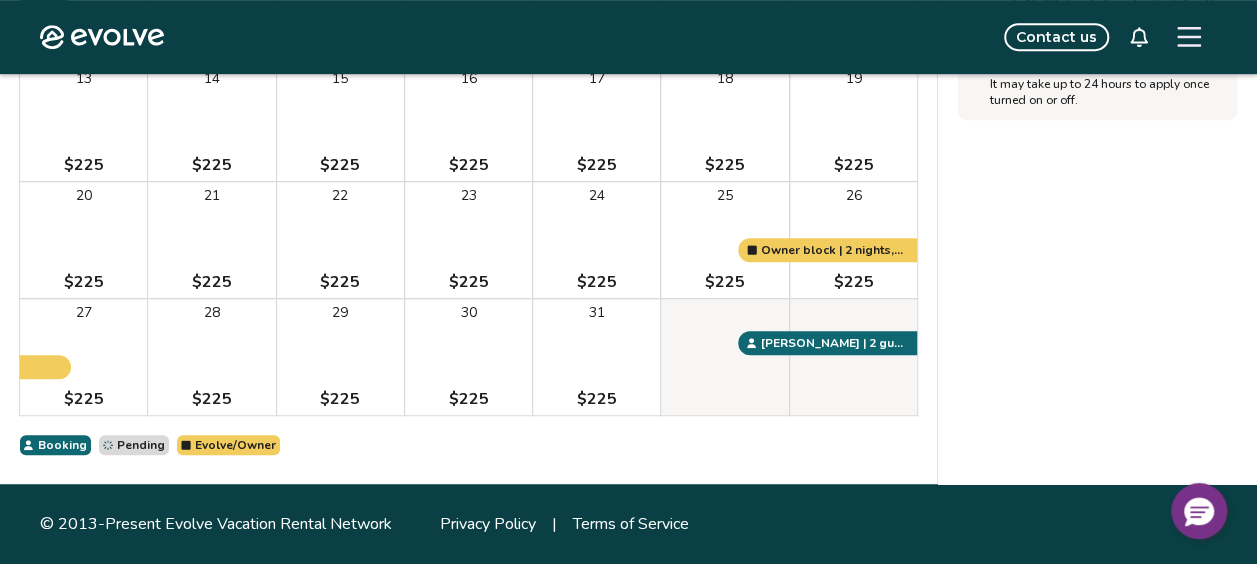 scroll, scrollTop: 70, scrollLeft: 0, axis: vertical 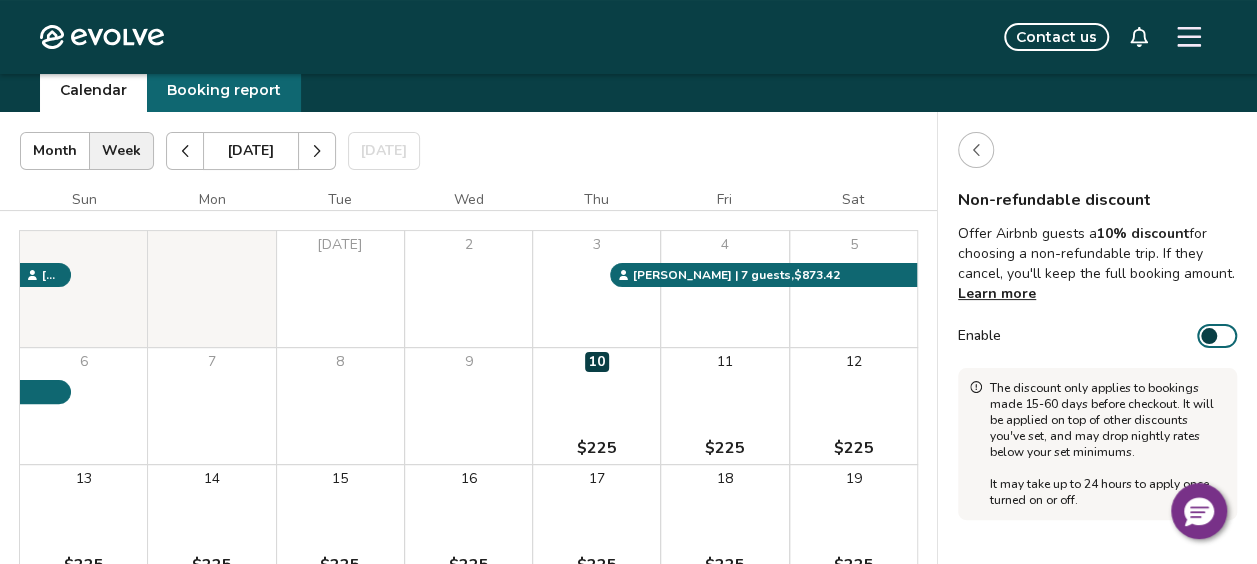 click 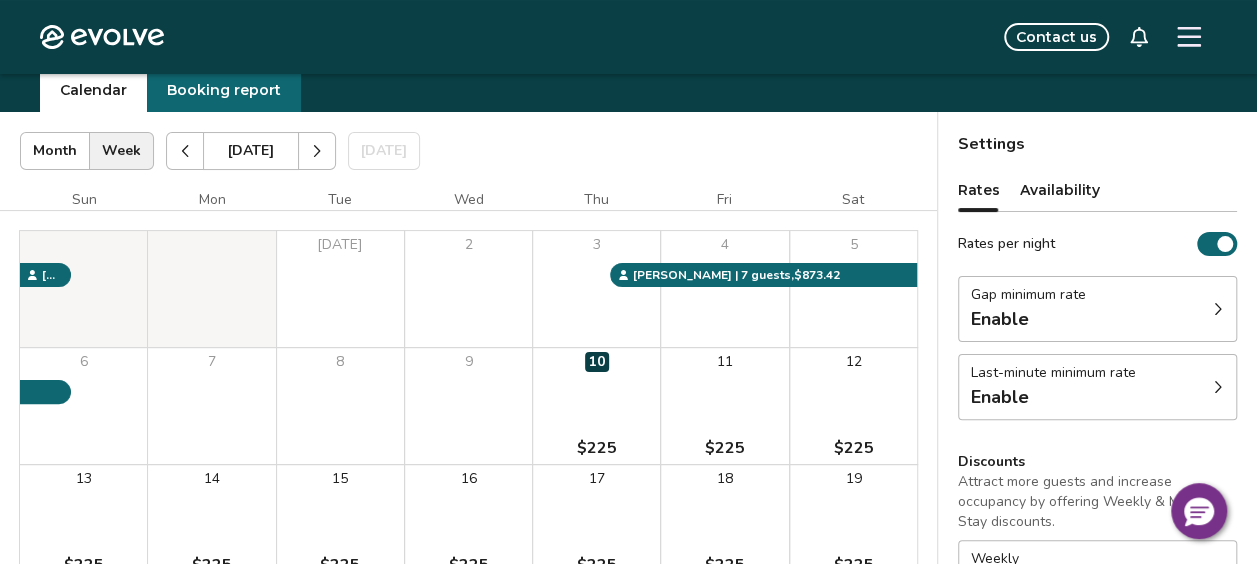 scroll, scrollTop: 170, scrollLeft: 0, axis: vertical 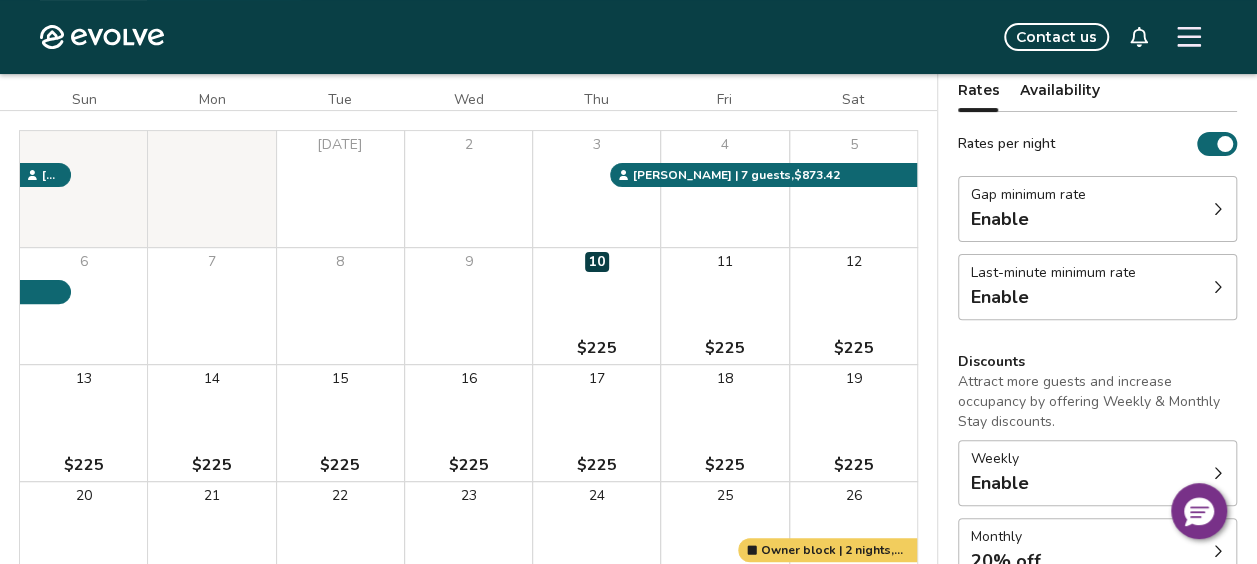click 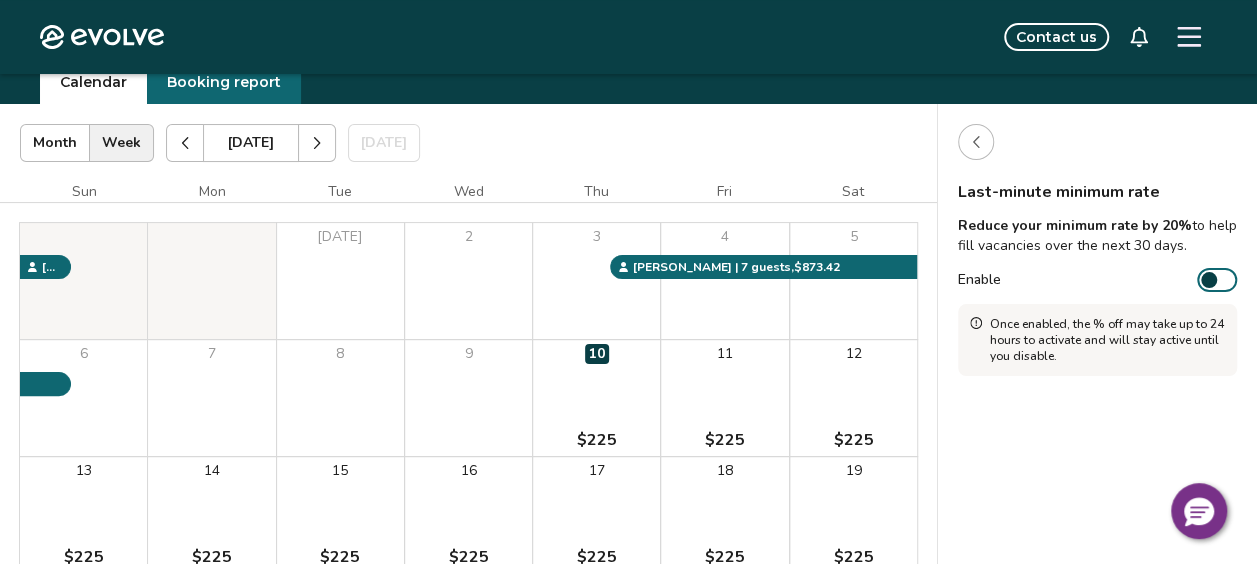 scroll, scrollTop: 0, scrollLeft: 0, axis: both 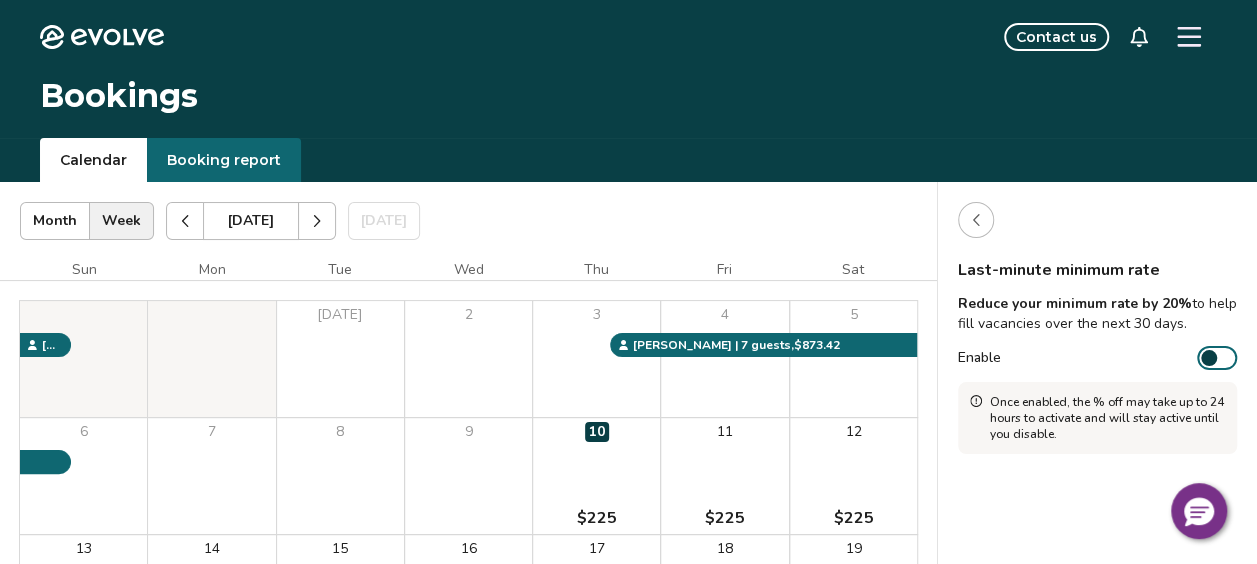 click at bounding box center (976, 220) 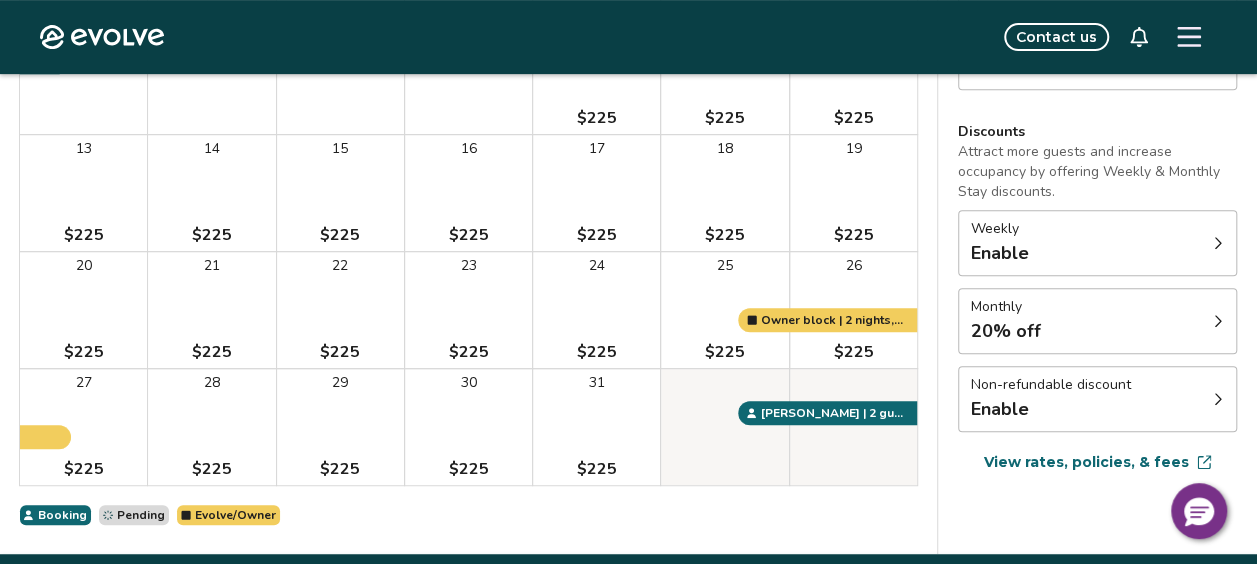 scroll, scrollTop: 470, scrollLeft: 0, axis: vertical 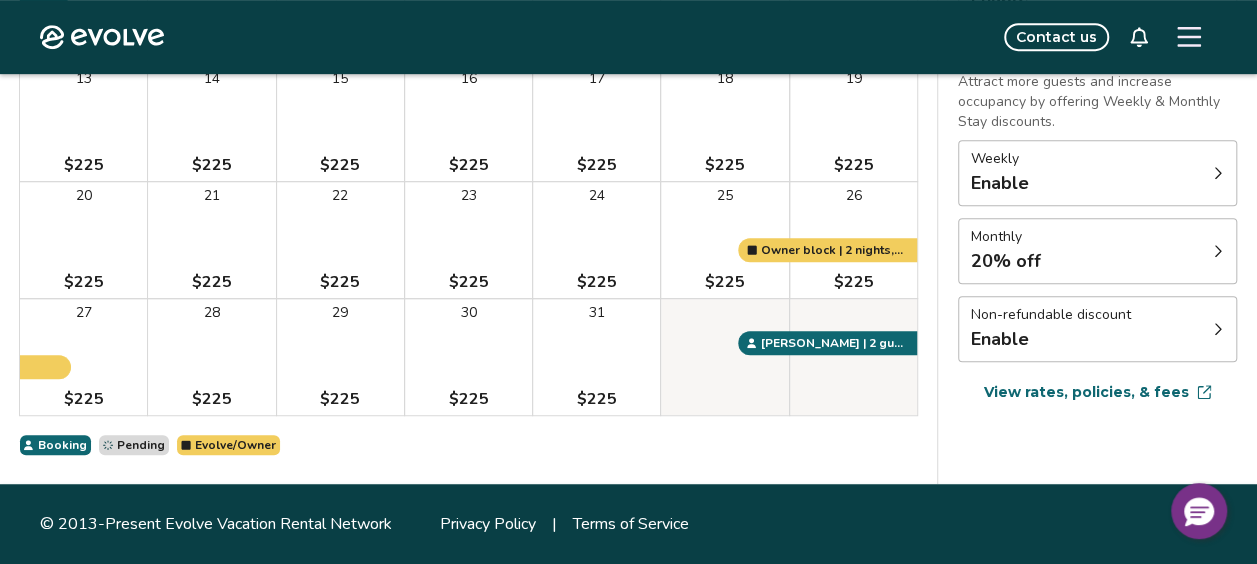 type 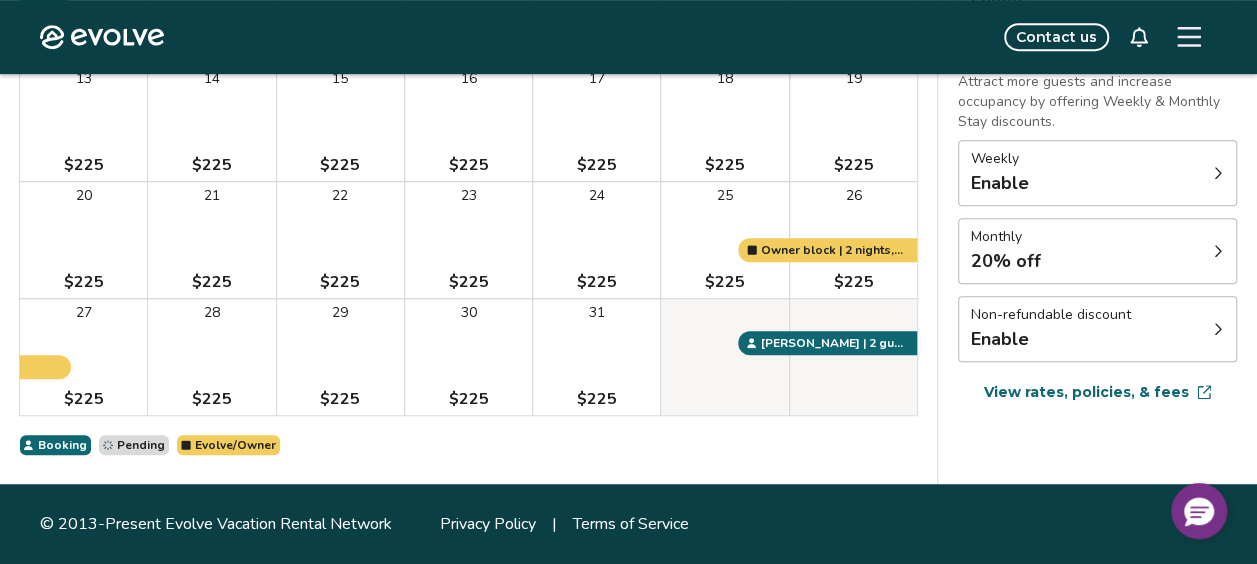 click at bounding box center (1295, -250) 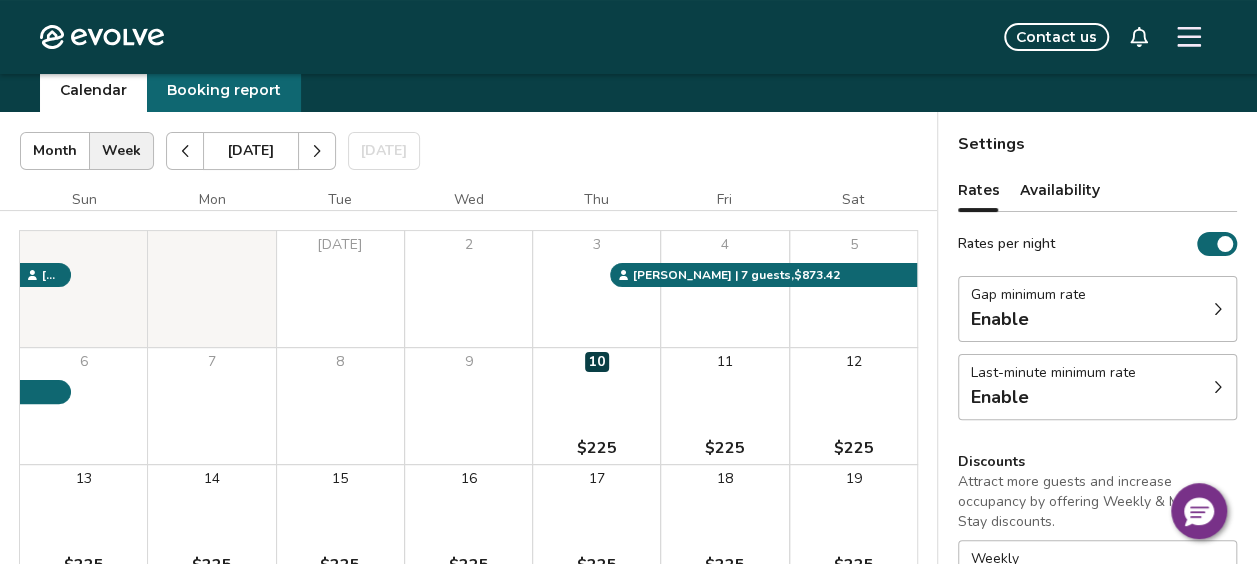 scroll, scrollTop: 0, scrollLeft: 0, axis: both 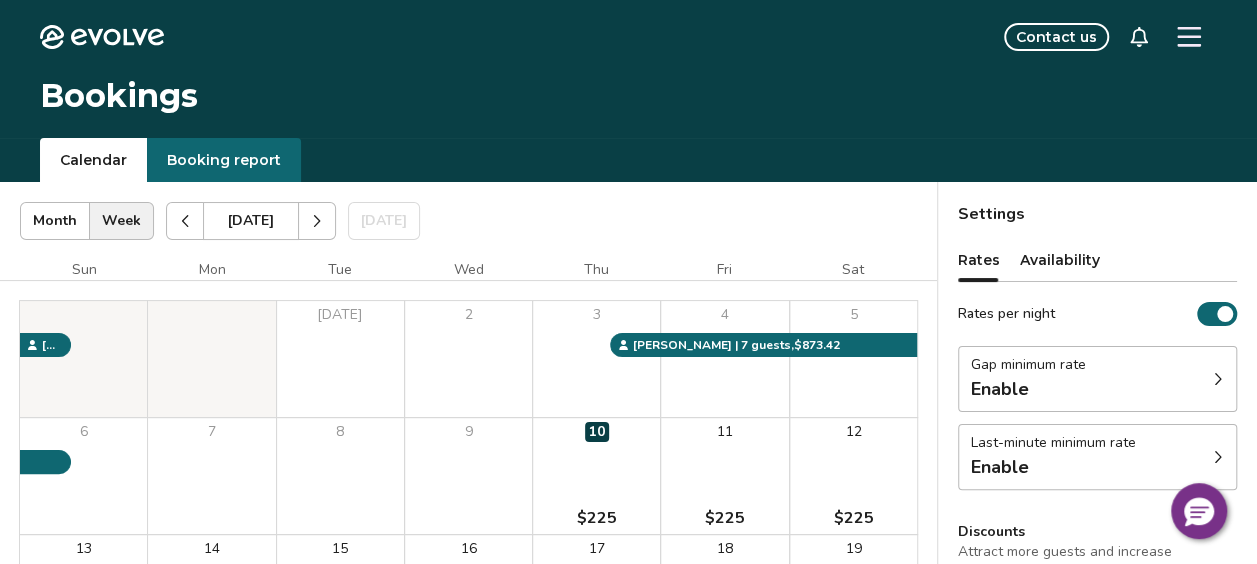 click at bounding box center (317, 221) 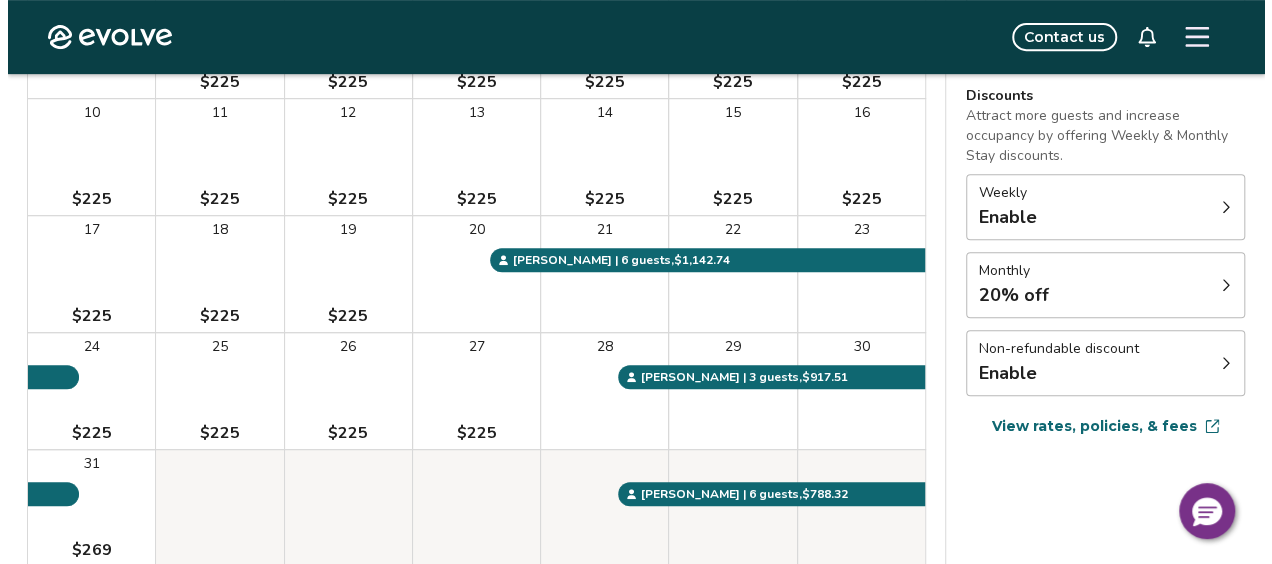 scroll, scrollTop: 477, scrollLeft: 0, axis: vertical 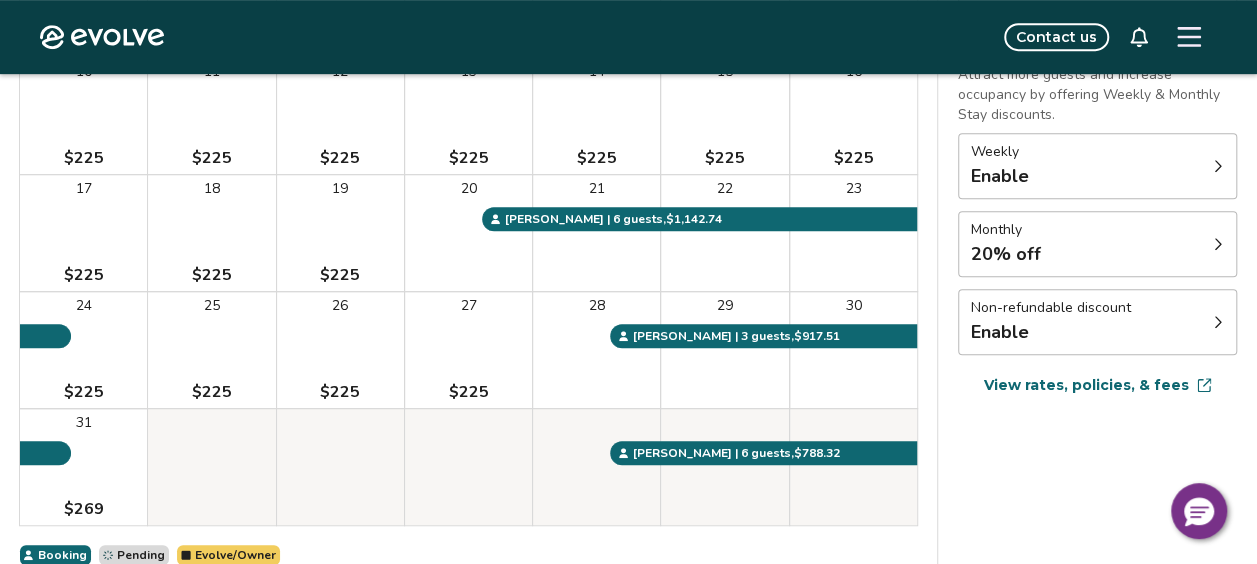 click 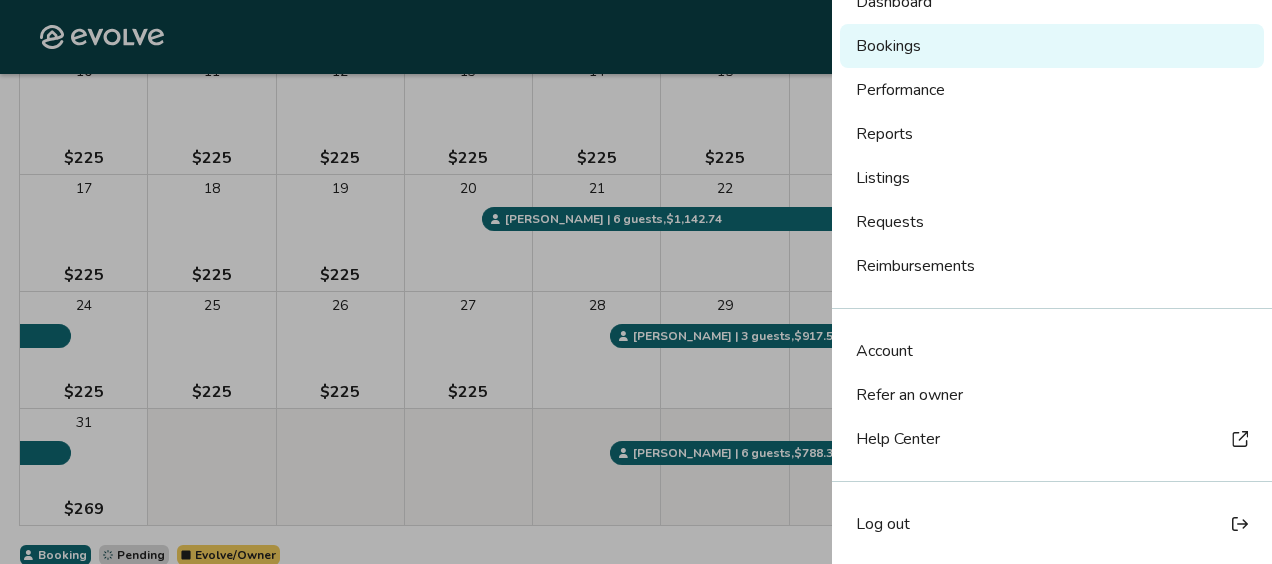 scroll, scrollTop: 115, scrollLeft: 0, axis: vertical 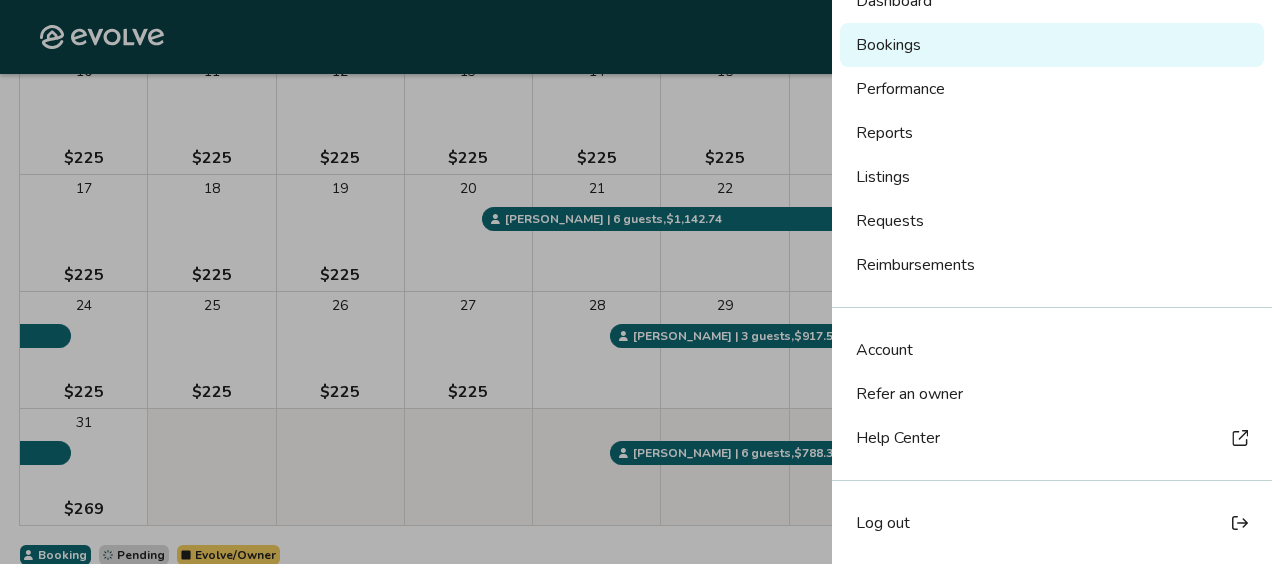 click on "Log out" at bounding box center (883, 523) 